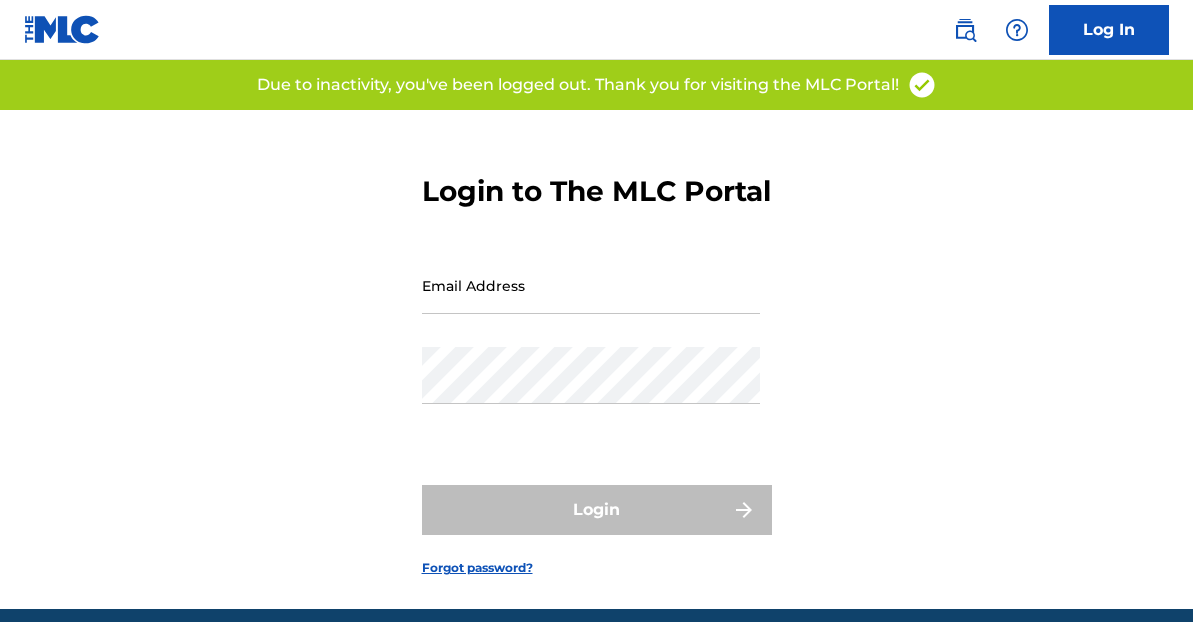 scroll, scrollTop: 0, scrollLeft: 0, axis: both 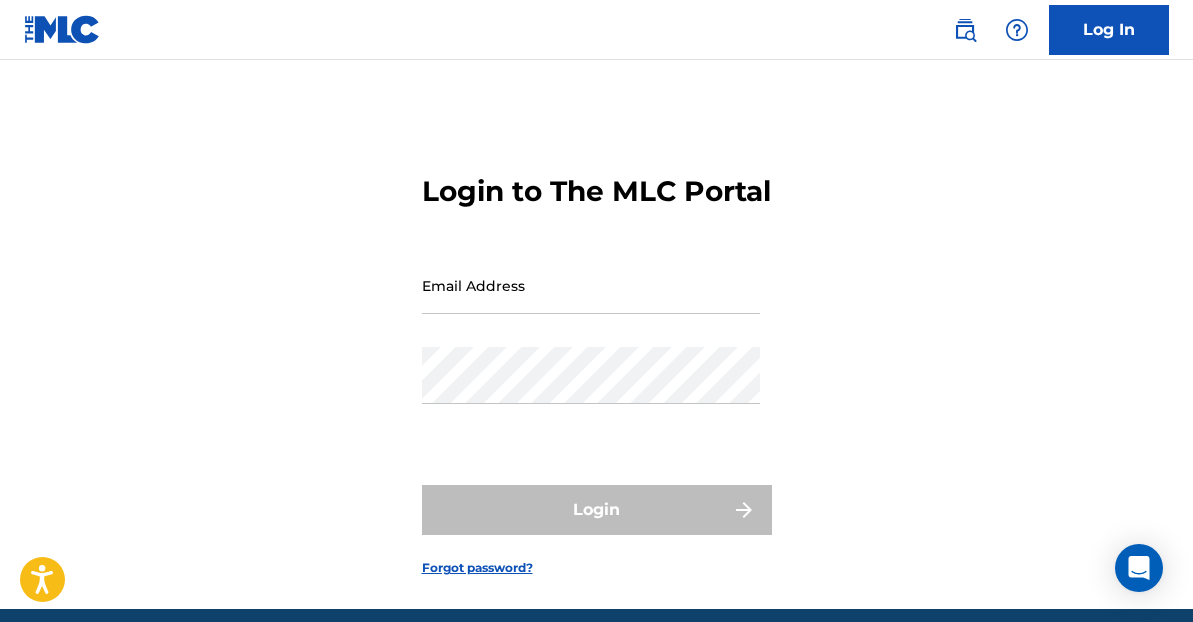 click on "Email Address" at bounding box center (591, 285) 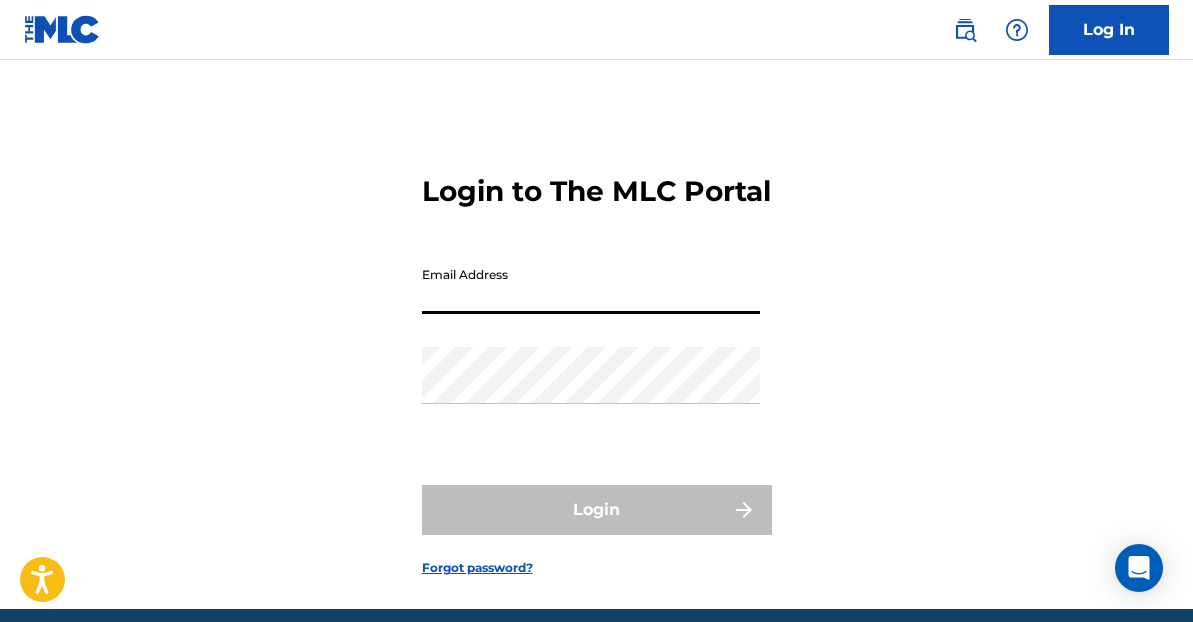 type on "[EMAIL_ADDRESS][DOMAIN_NAME]" 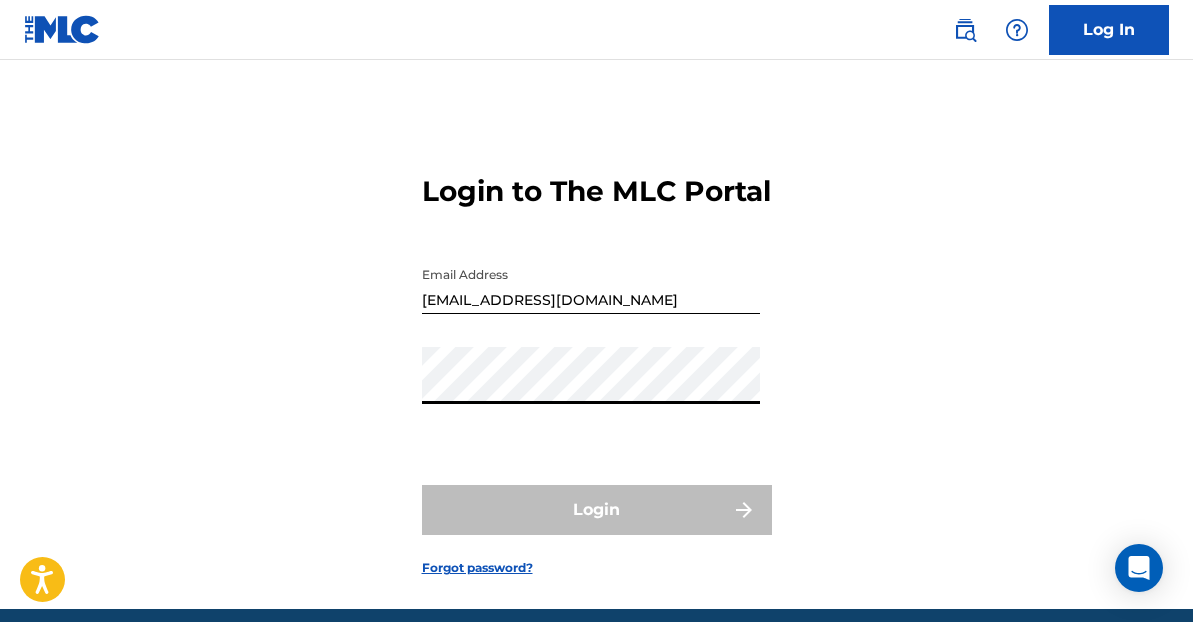 click on "Login to The MLC Portal Email Address [EMAIL_ADDRESS][DOMAIN_NAME] Password Login Forgot password?" at bounding box center [596, 359] 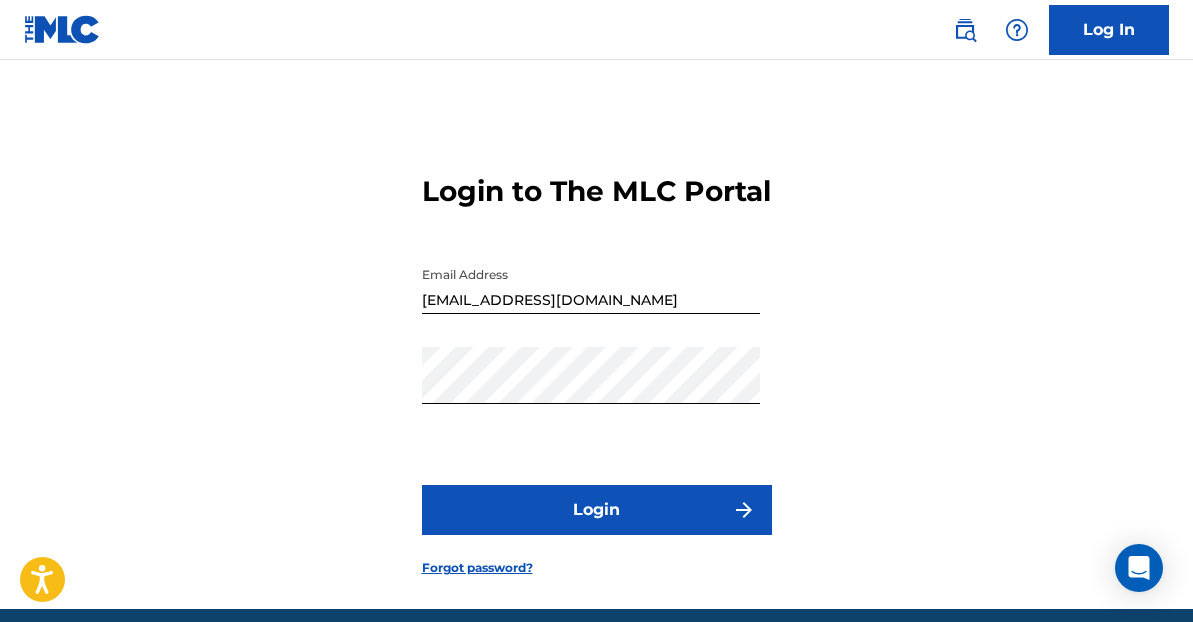 click at bounding box center (744, 510) 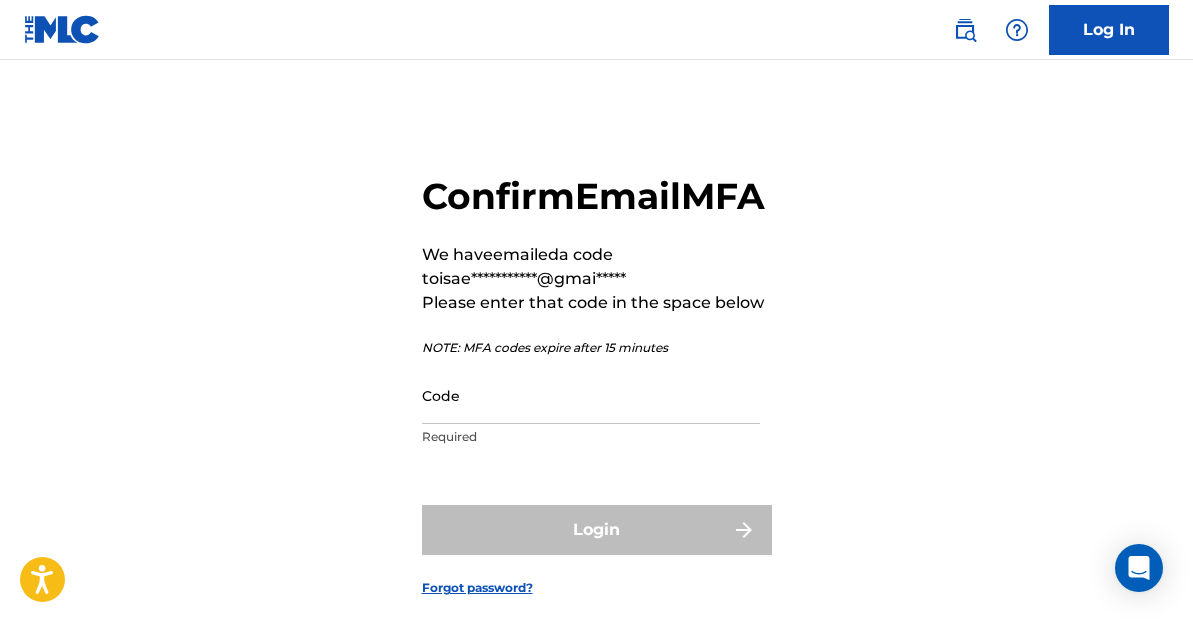 click on "Code" at bounding box center [591, 395] 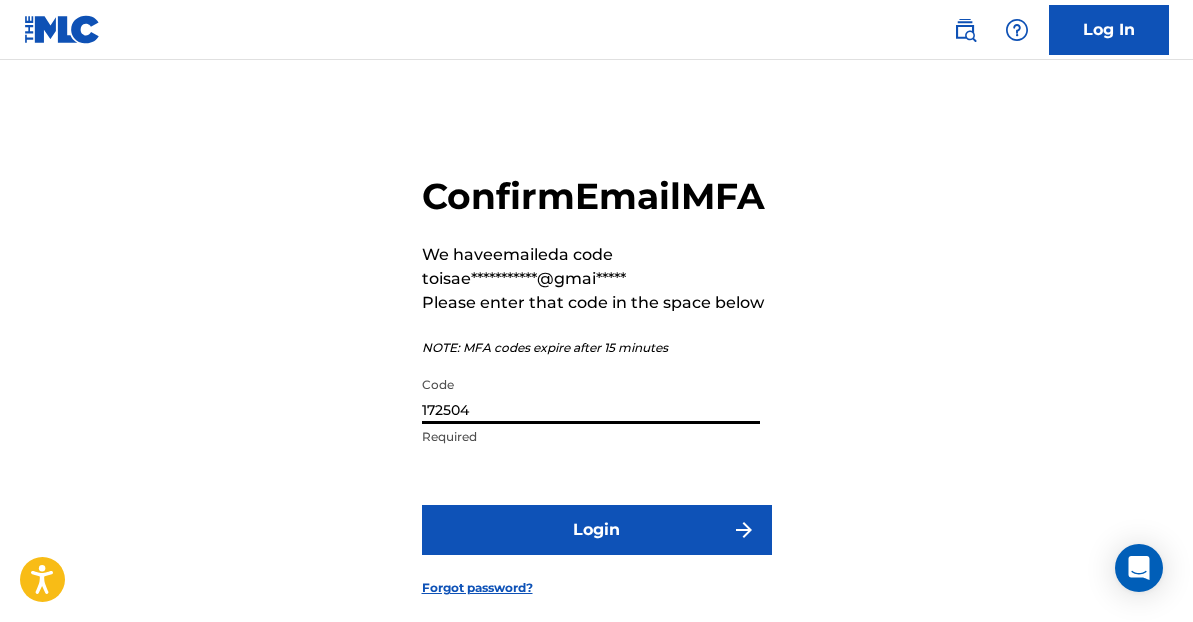 type on "172504" 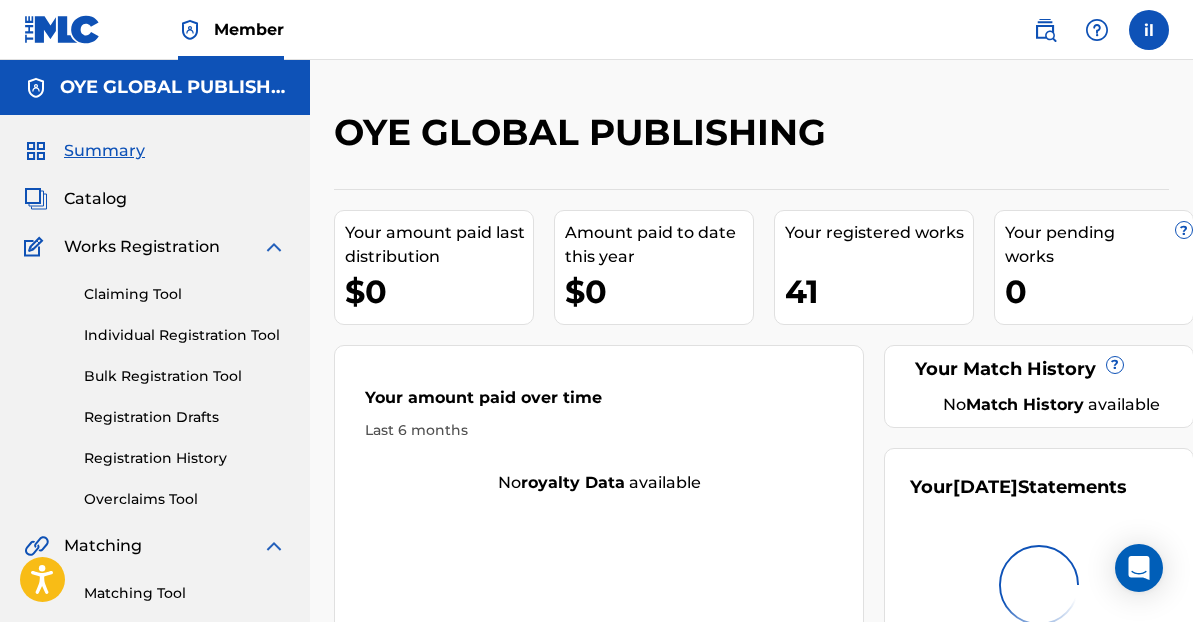 scroll, scrollTop: 0, scrollLeft: 0, axis: both 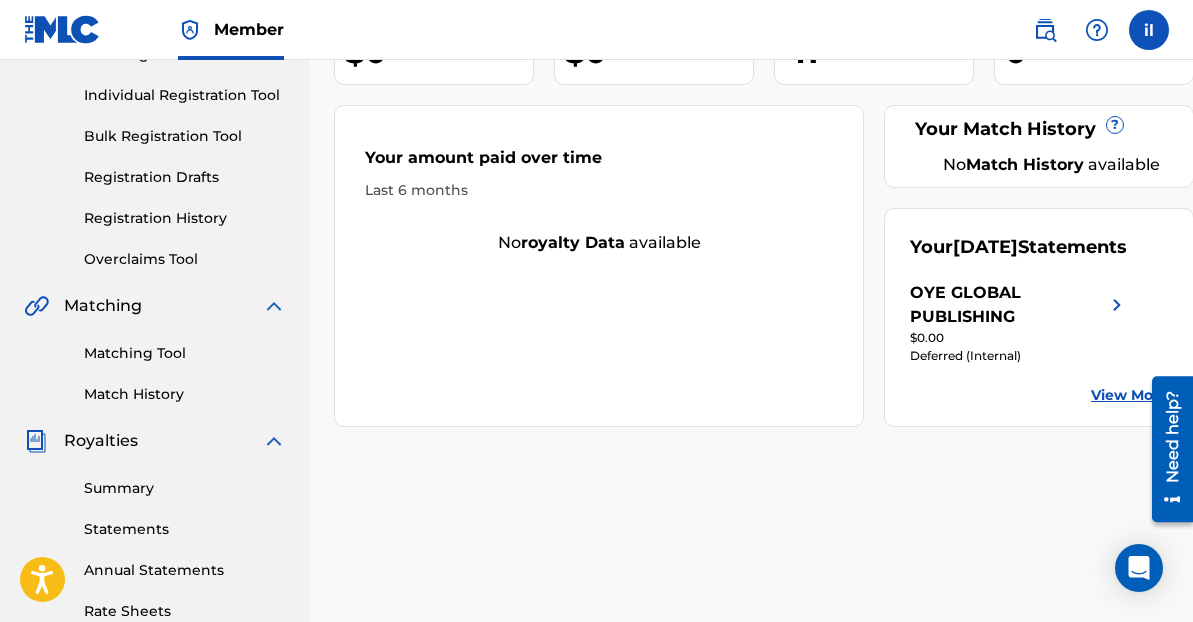 click on "Summary" at bounding box center [185, 488] 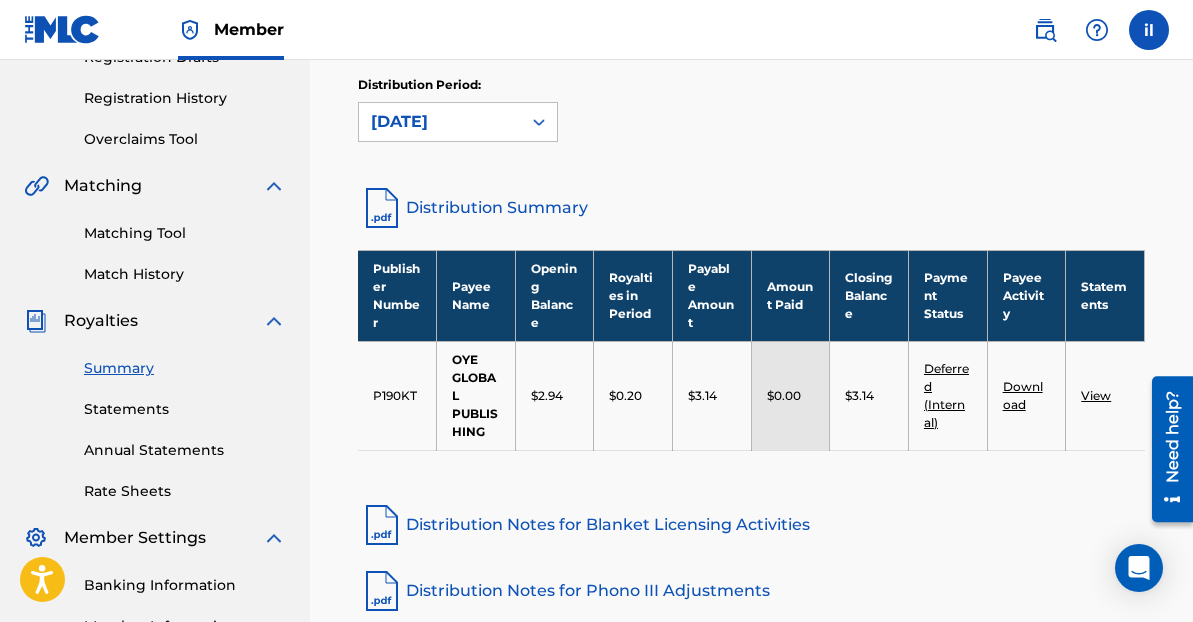 scroll, scrollTop: 480, scrollLeft: 0, axis: vertical 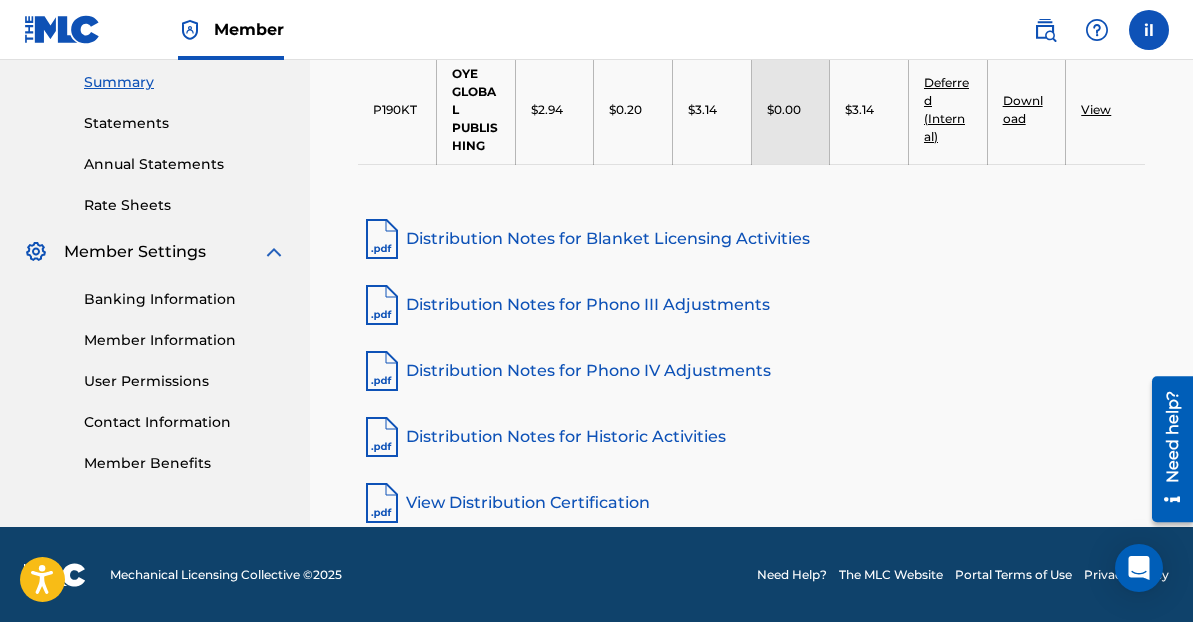 click on "Member Information" at bounding box center (185, 340) 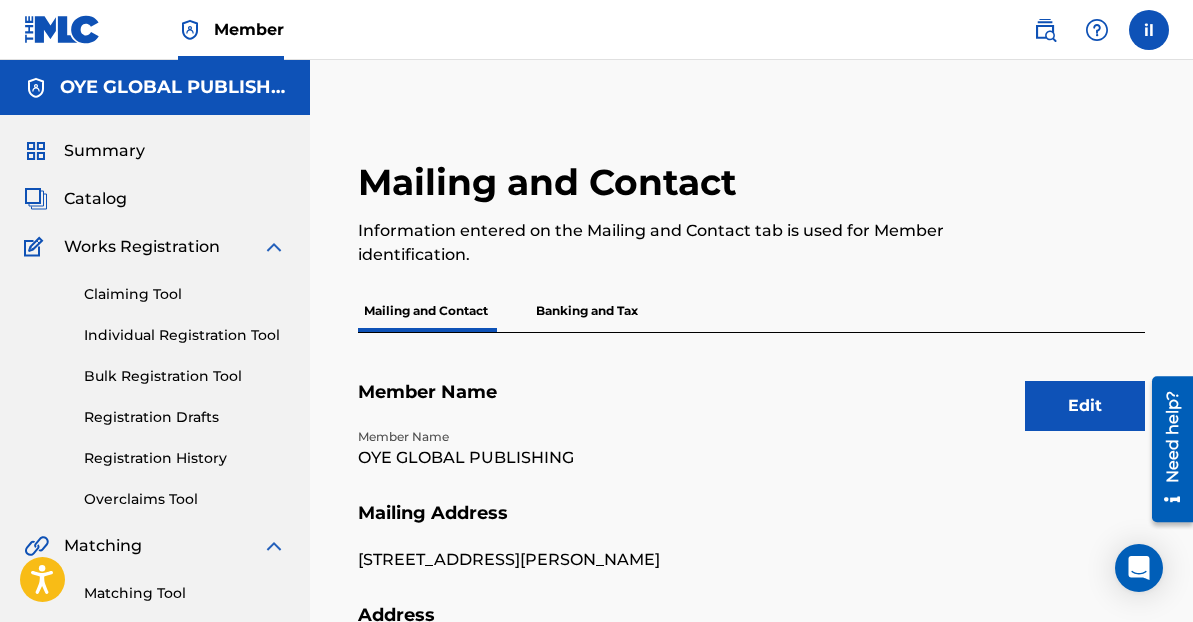 click on "Individual Registration Tool" at bounding box center (185, 335) 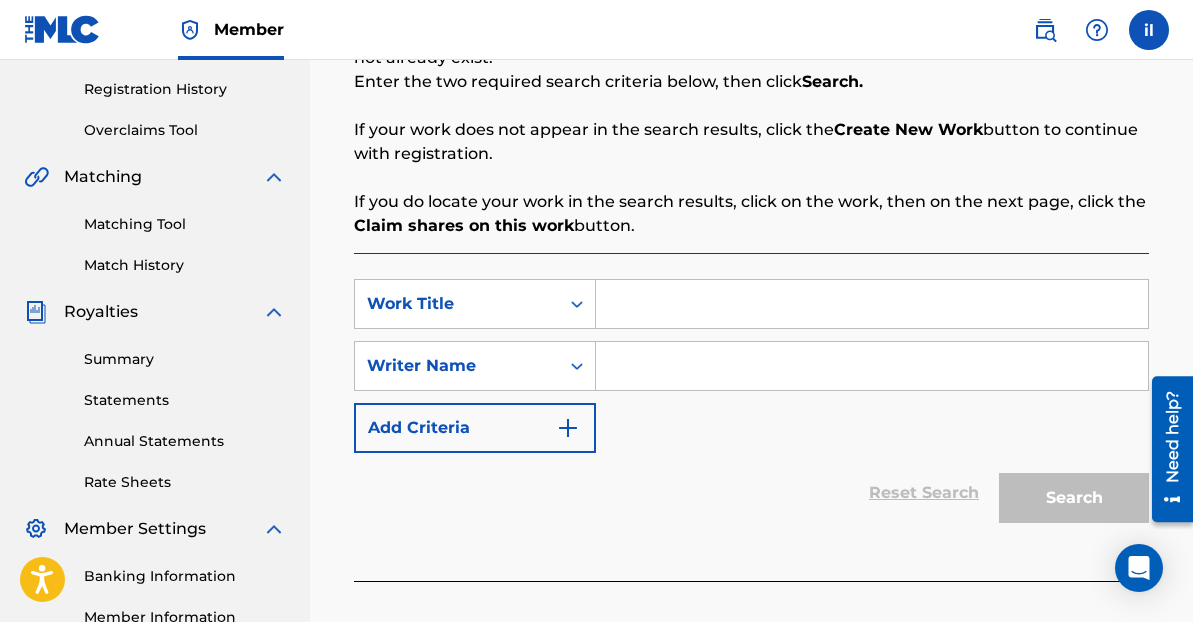 scroll, scrollTop: 391, scrollLeft: 0, axis: vertical 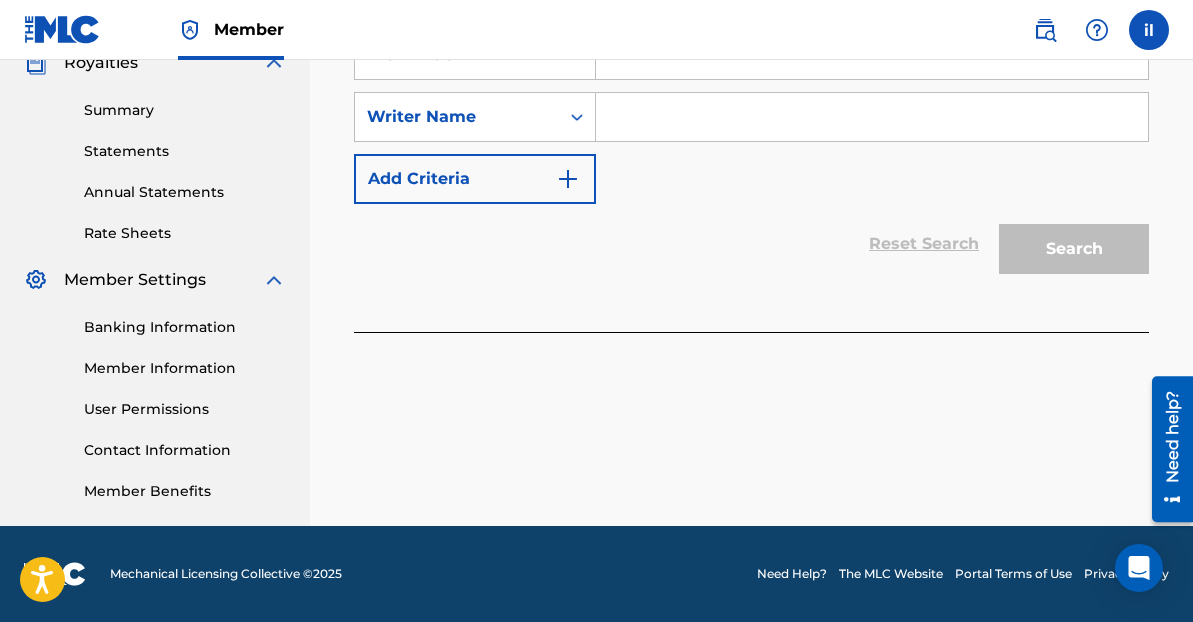 click on "Member Information" at bounding box center [185, 368] 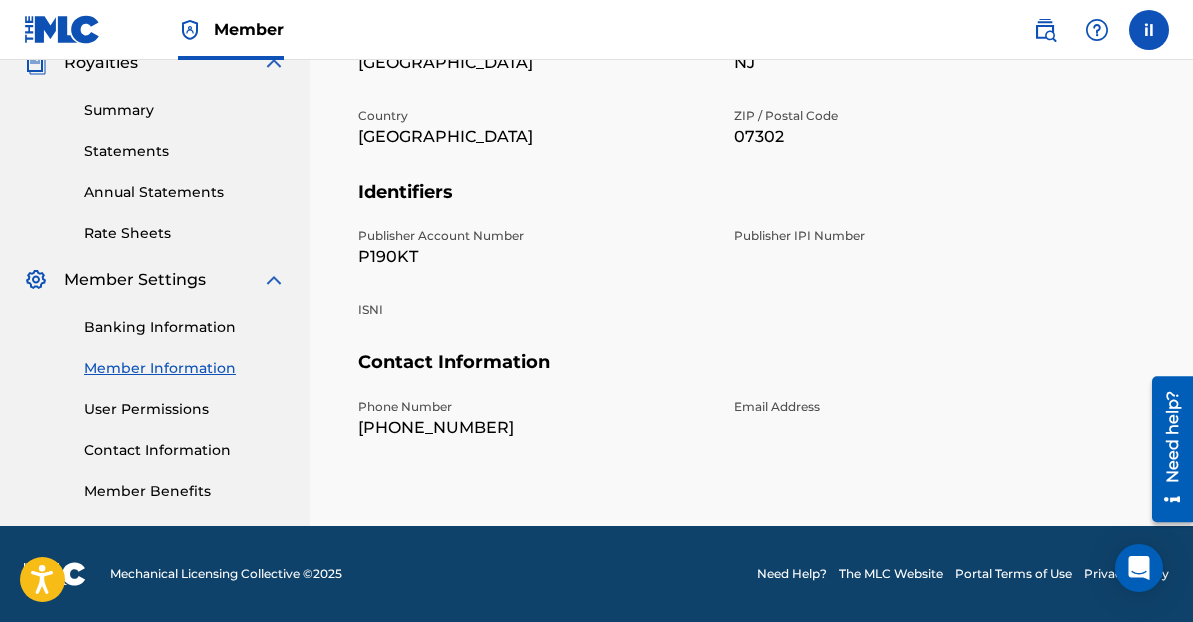 scroll, scrollTop: 0, scrollLeft: 0, axis: both 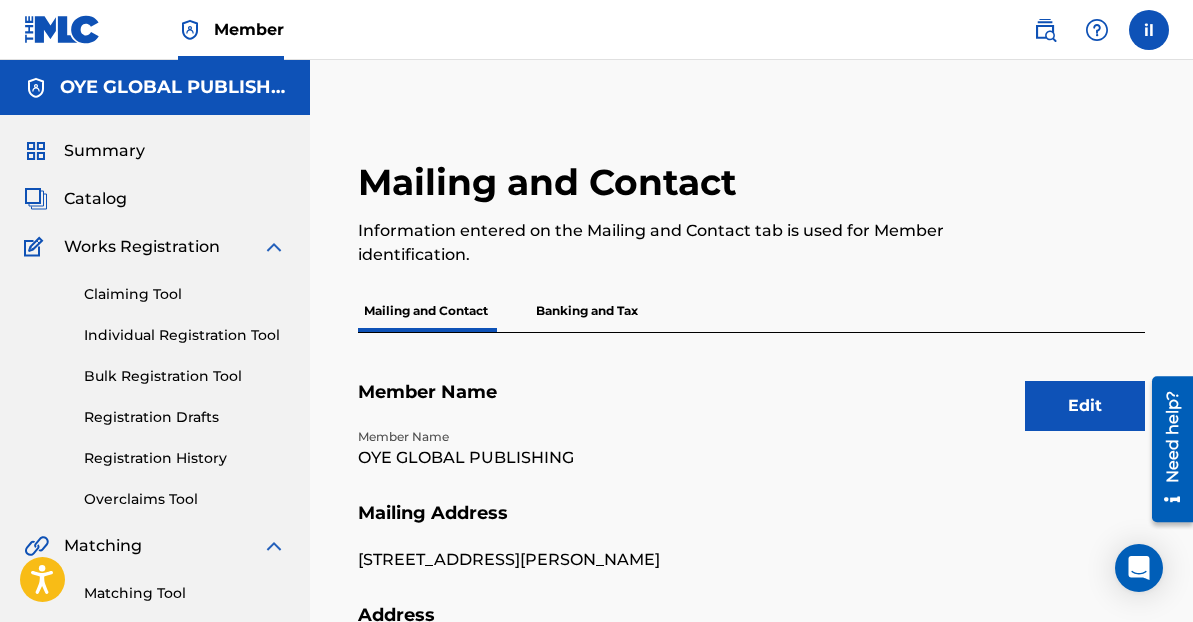 click on "Edit" at bounding box center (1085, 406) 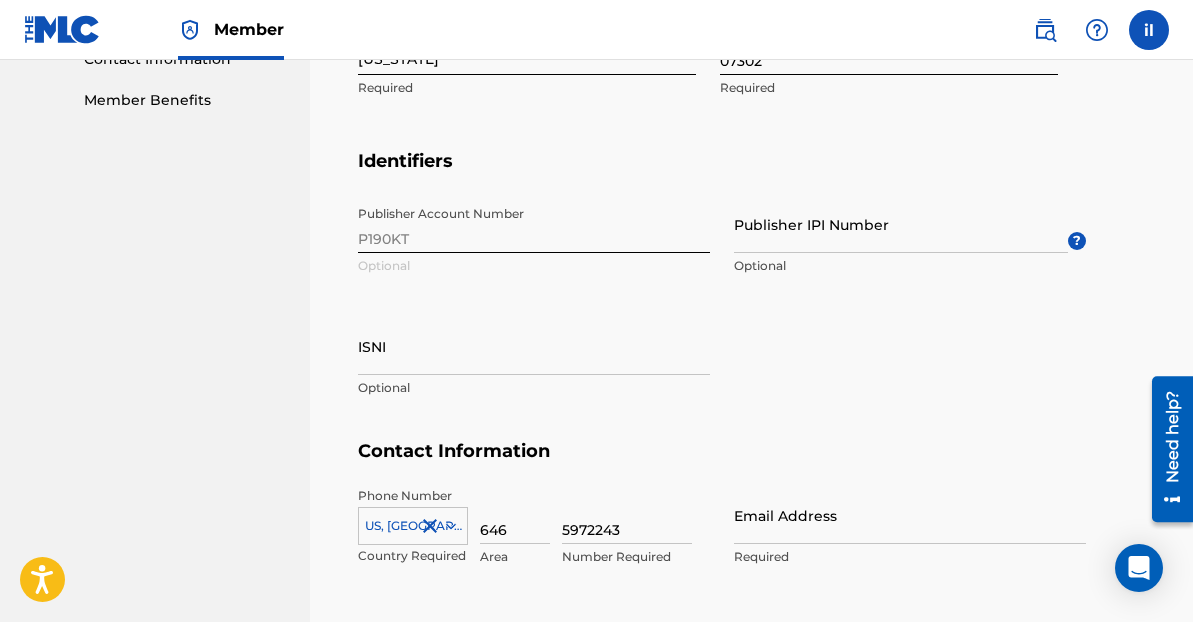 scroll, scrollTop: 1011, scrollLeft: 0, axis: vertical 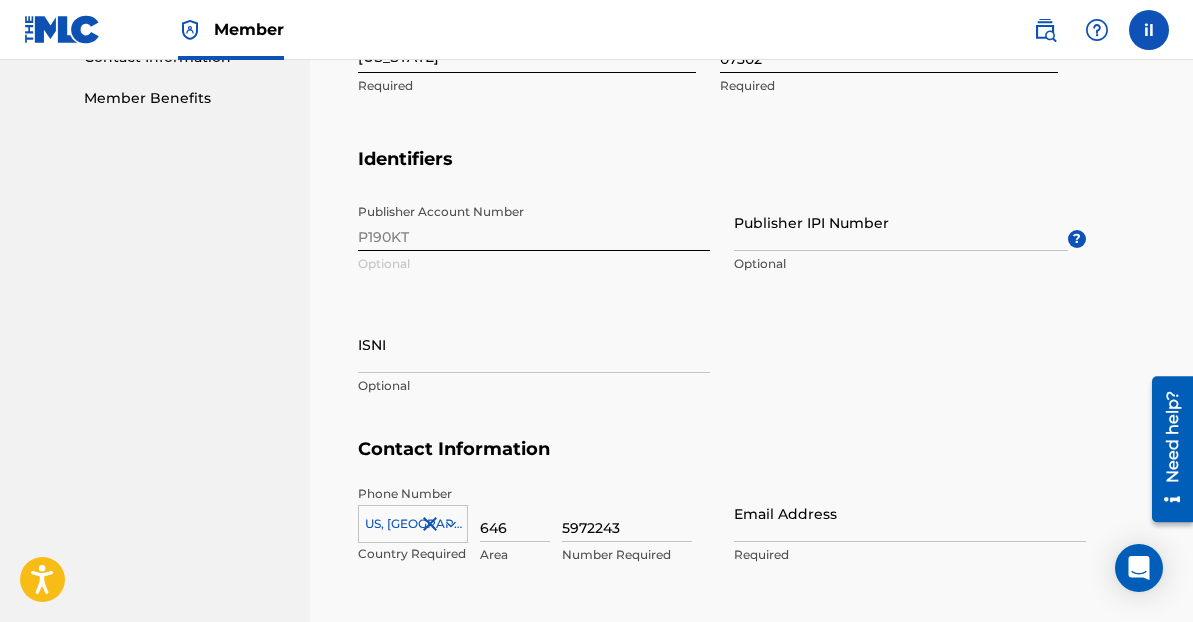 drag, startPoint x: 1194, startPoint y: 161, endPoint x: 6, endPoint y: 151, distance: 1188.0421 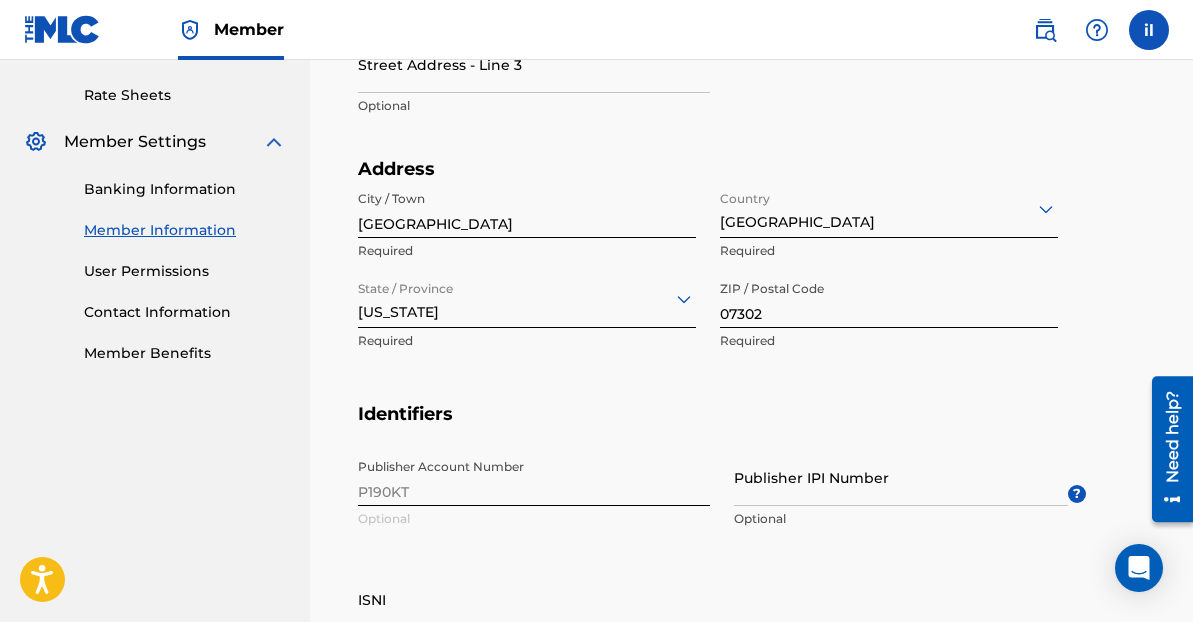 scroll, scrollTop: 750, scrollLeft: 0, axis: vertical 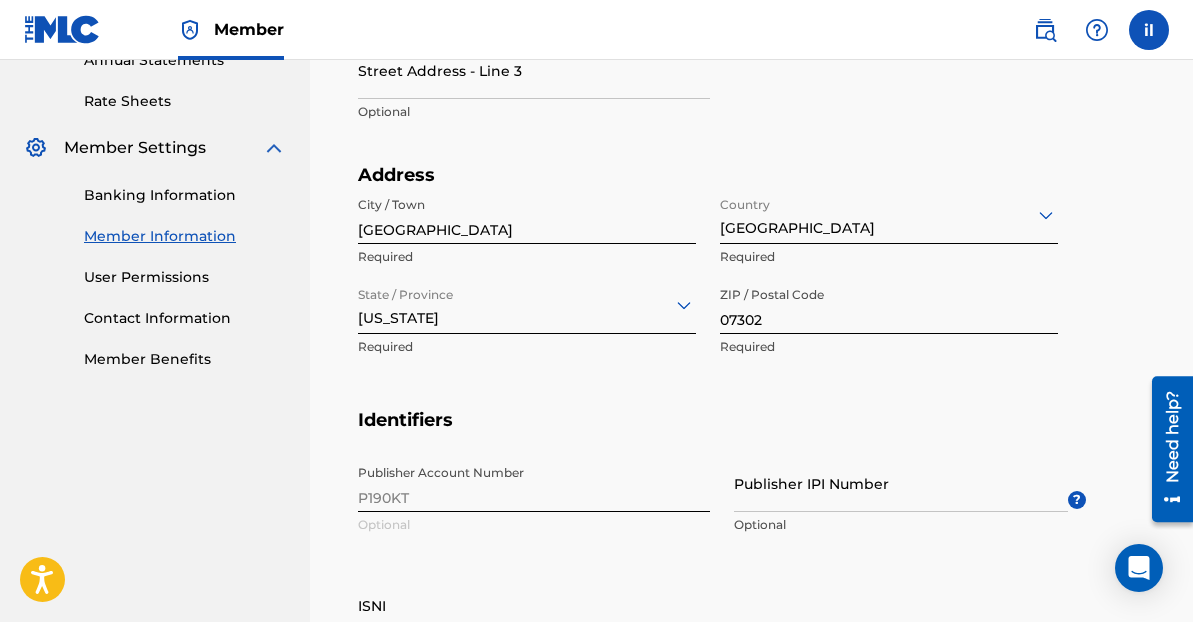 click on "Contact Information" at bounding box center [185, 318] 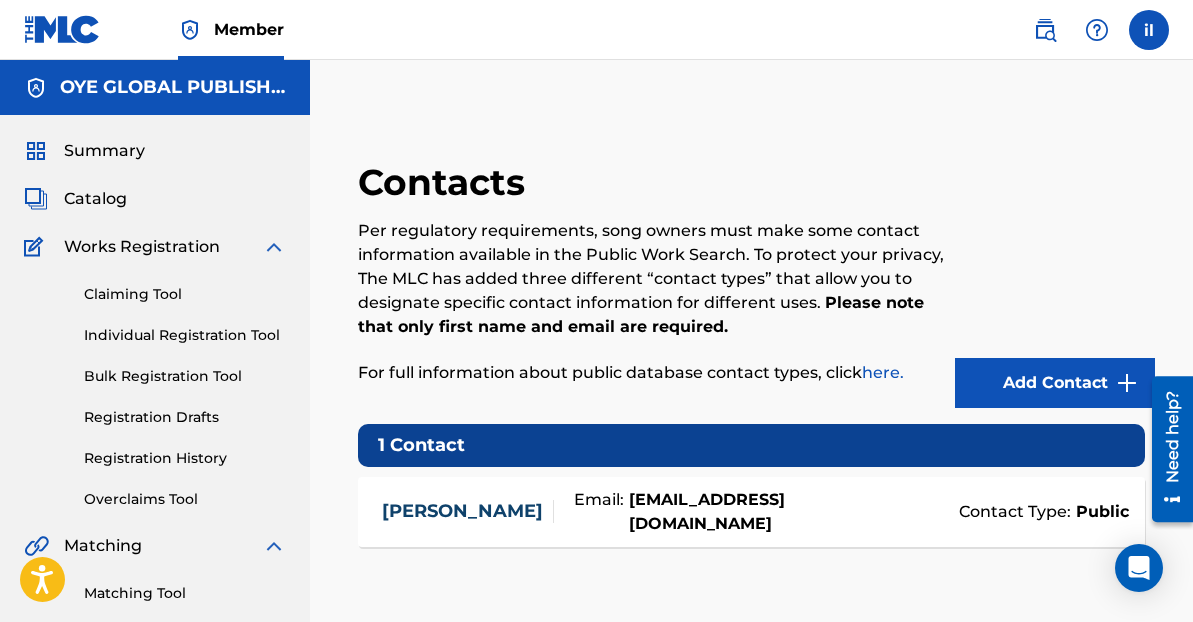 click on "Claiming Tool" at bounding box center (185, 294) 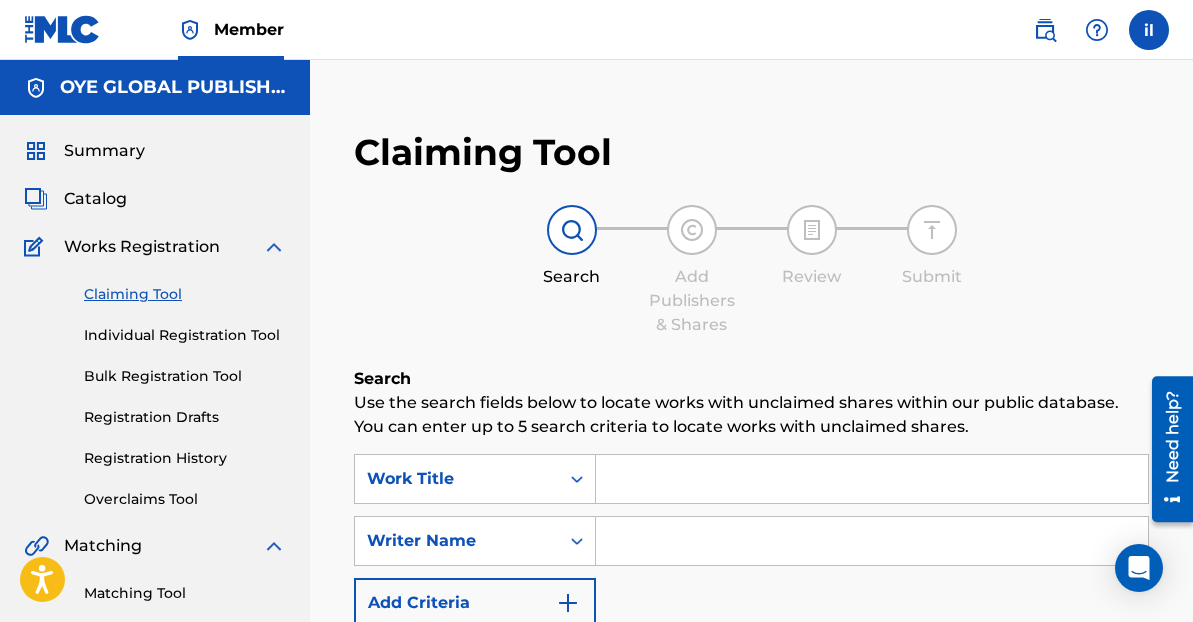 click on "Registration Drafts" at bounding box center [185, 417] 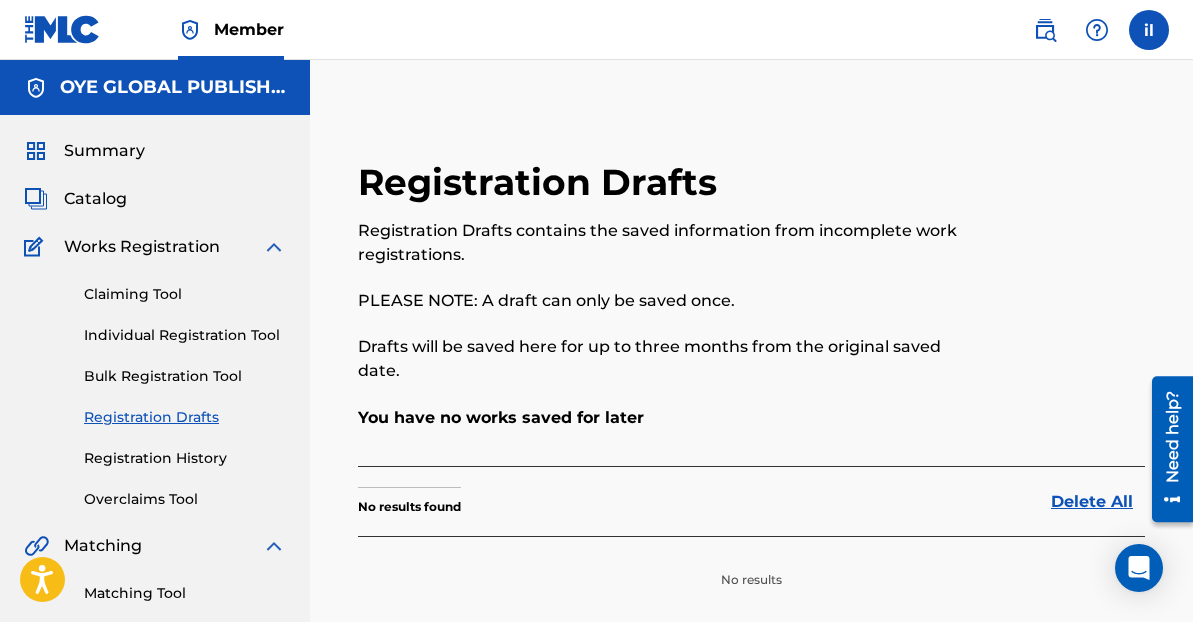 click on "Registration History" at bounding box center (185, 458) 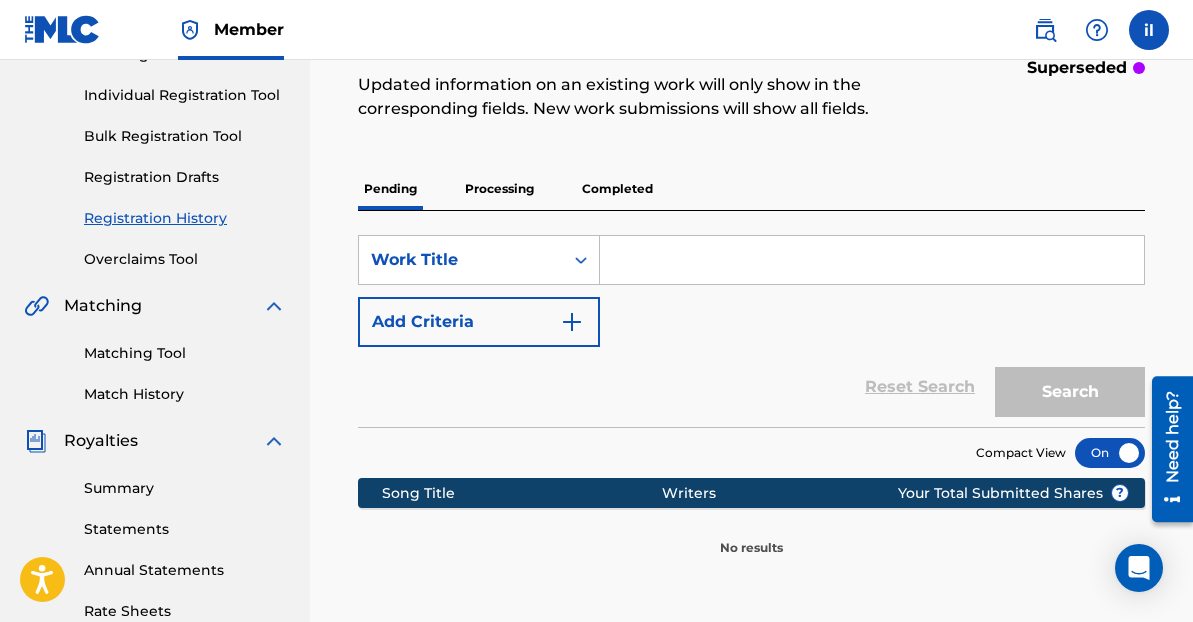 scroll, scrollTop: 0, scrollLeft: 0, axis: both 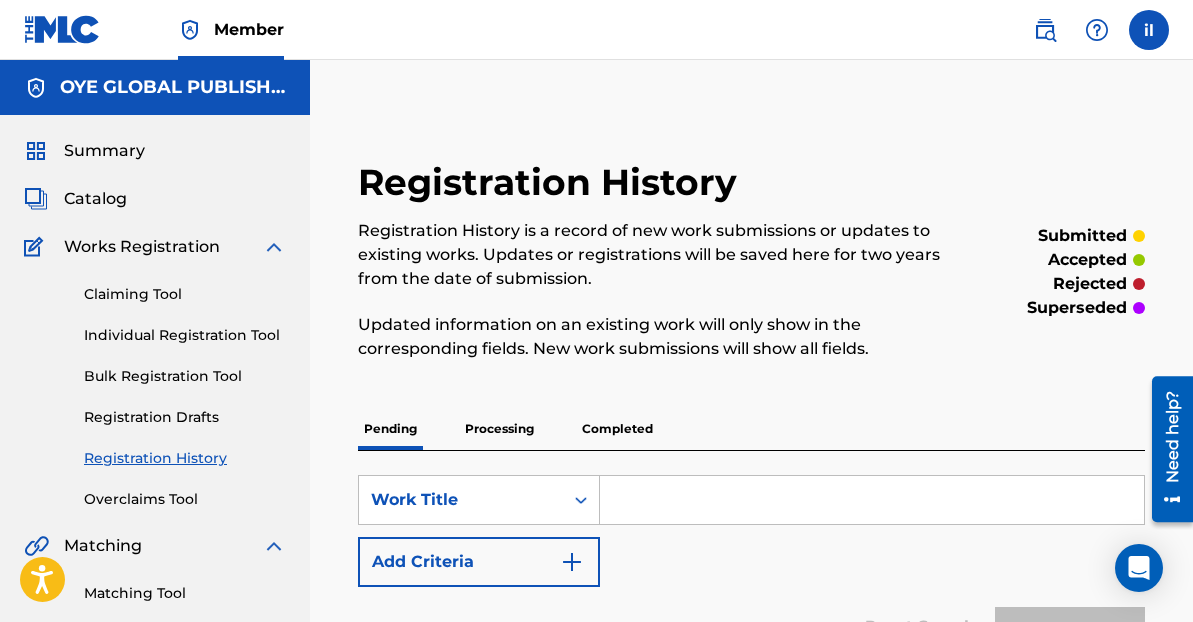 click on "Catalog" at bounding box center (95, 199) 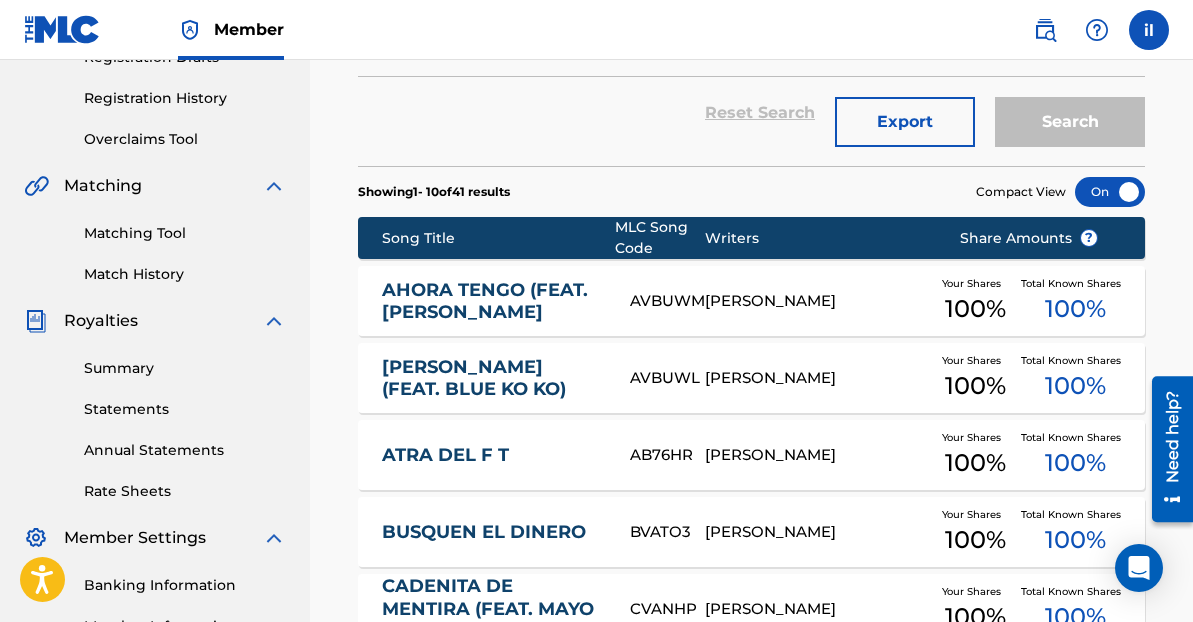 scroll, scrollTop: 600, scrollLeft: 0, axis: vertical 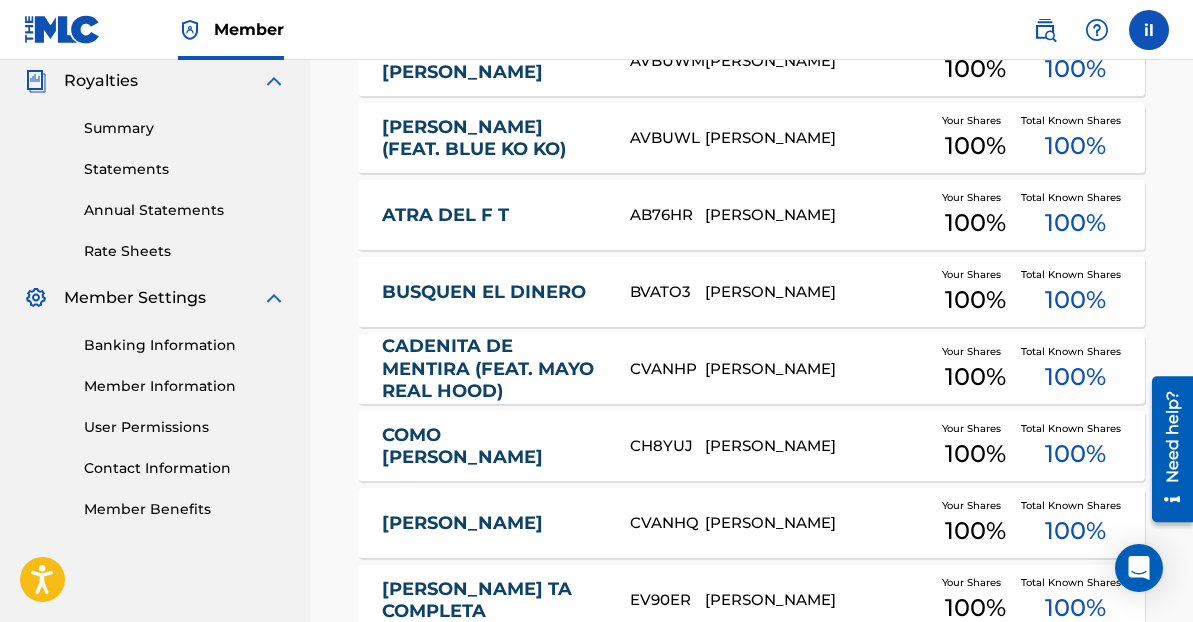 click on "[PERSON_NAME] (FEAT. BLUE KO KO)" at bounding box center [493, 138] 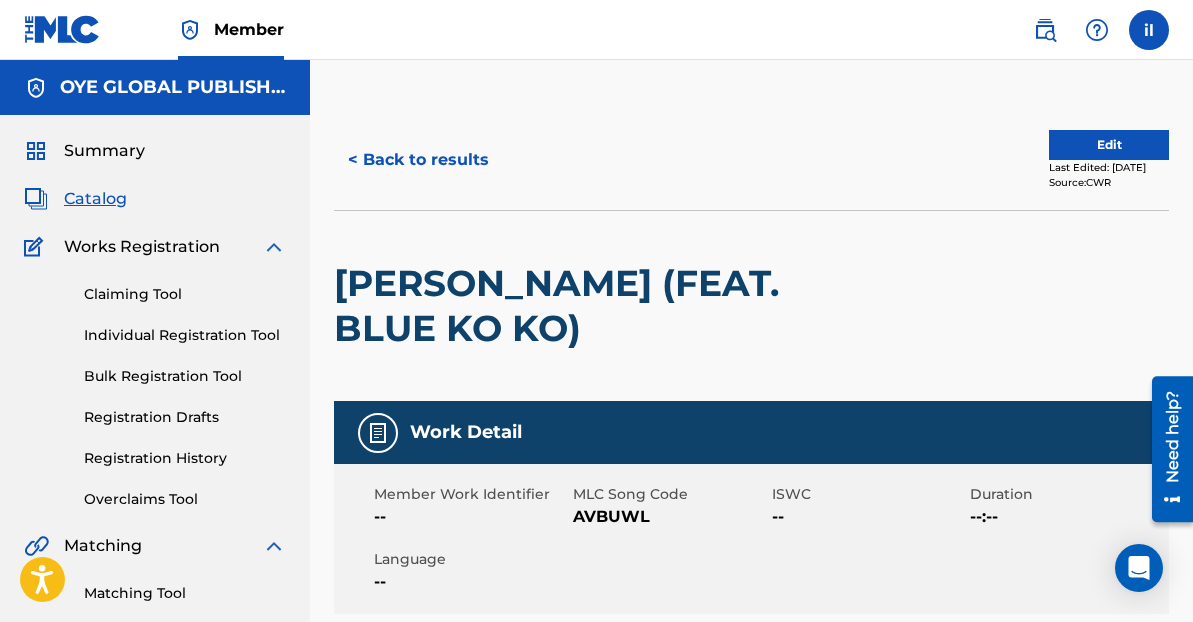 scroll, scrollTop: 240, scrollLeft: 0, axis: vertical 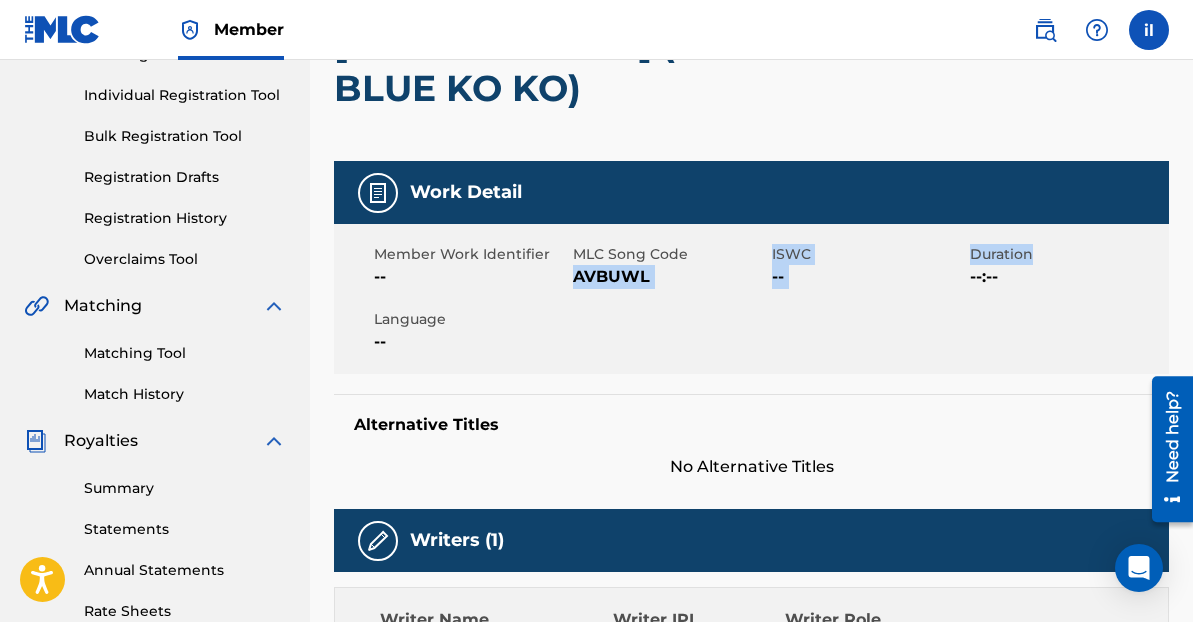 drag, startPoint x: 770, startPoint y: 251, endPoint x: 1036, endPoint y: 248, distance: 266.0169 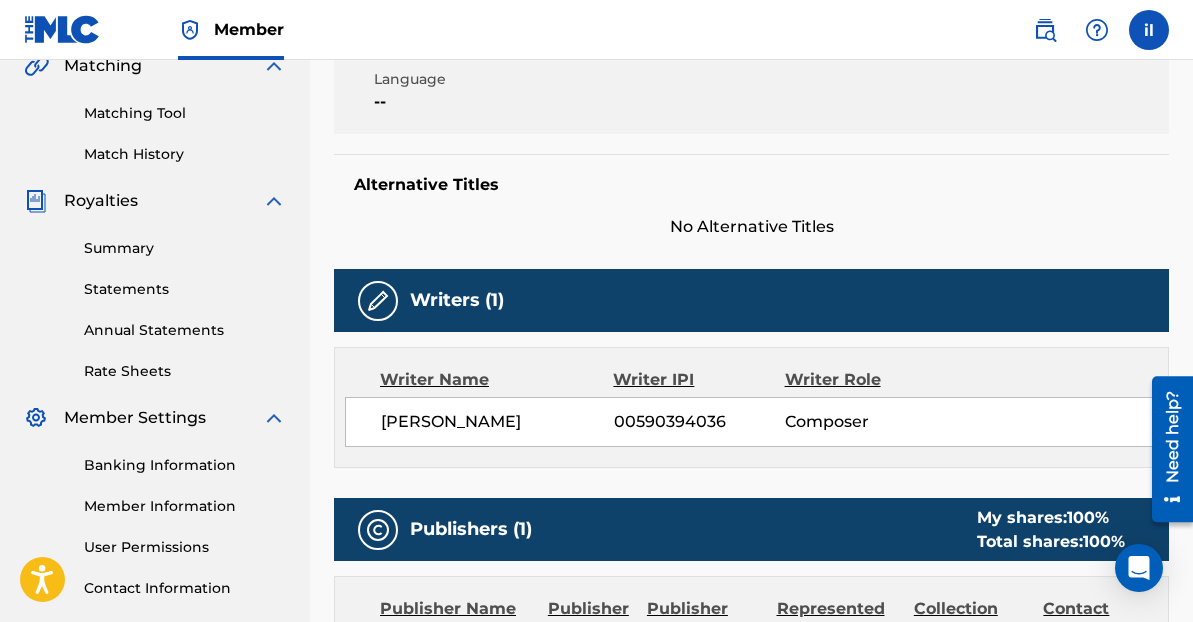 scroll, scrollTop: 600, scrollLeft: 0, axis: vertical 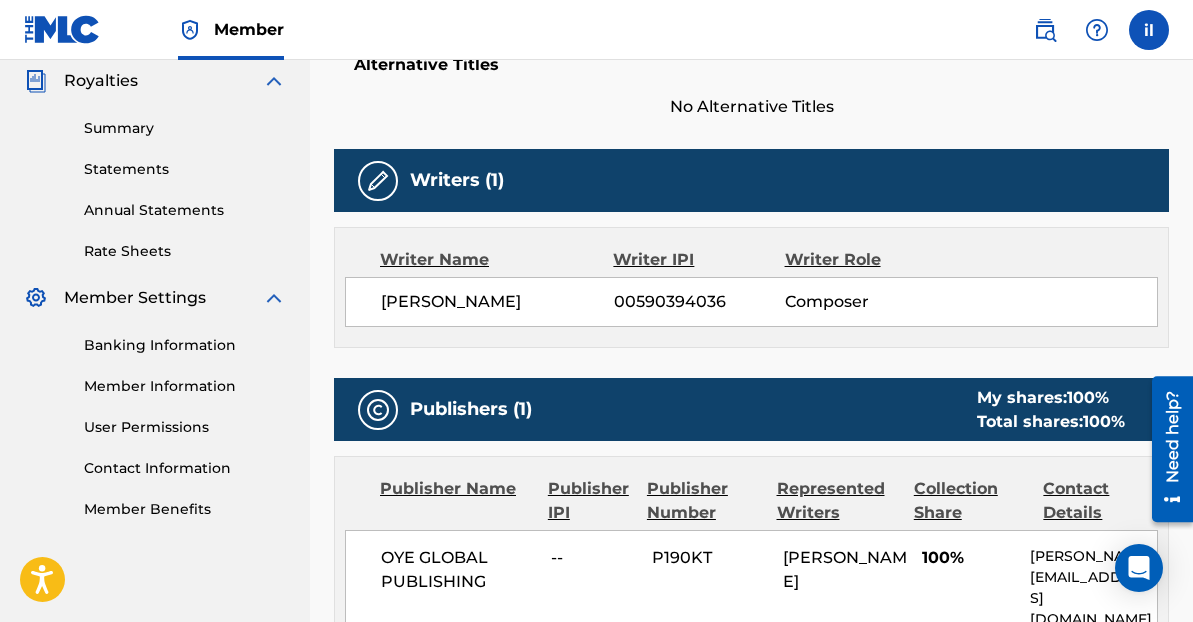 click on "P190KT" at bounding box center [710, 558] 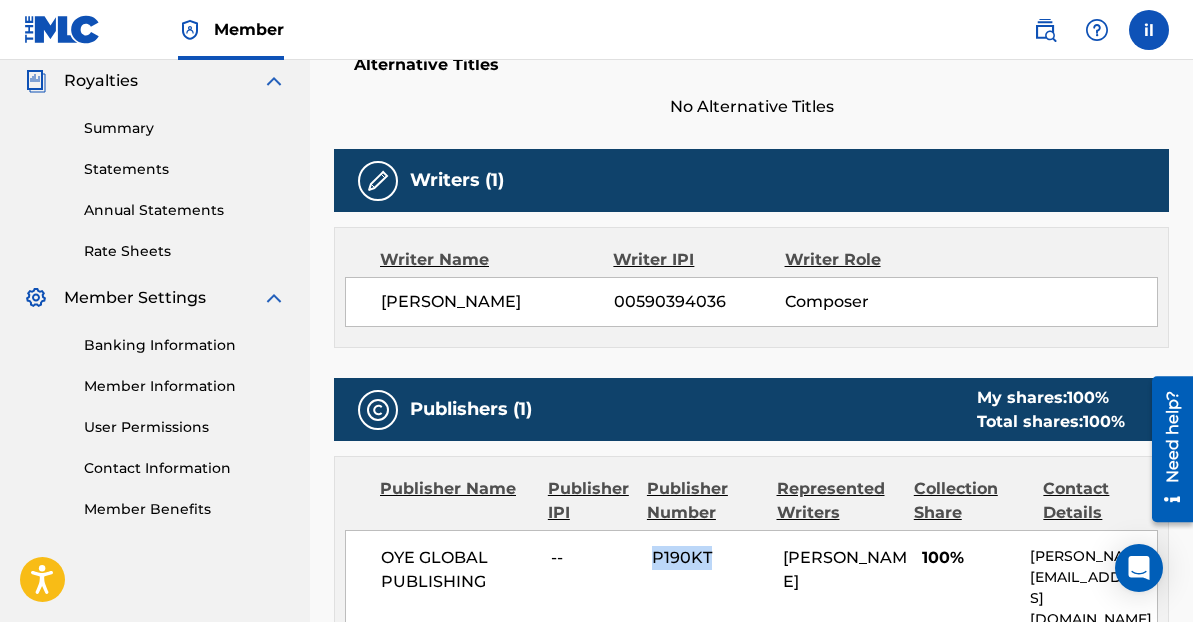 click on "P190KT" at bounding box center [710, 558] 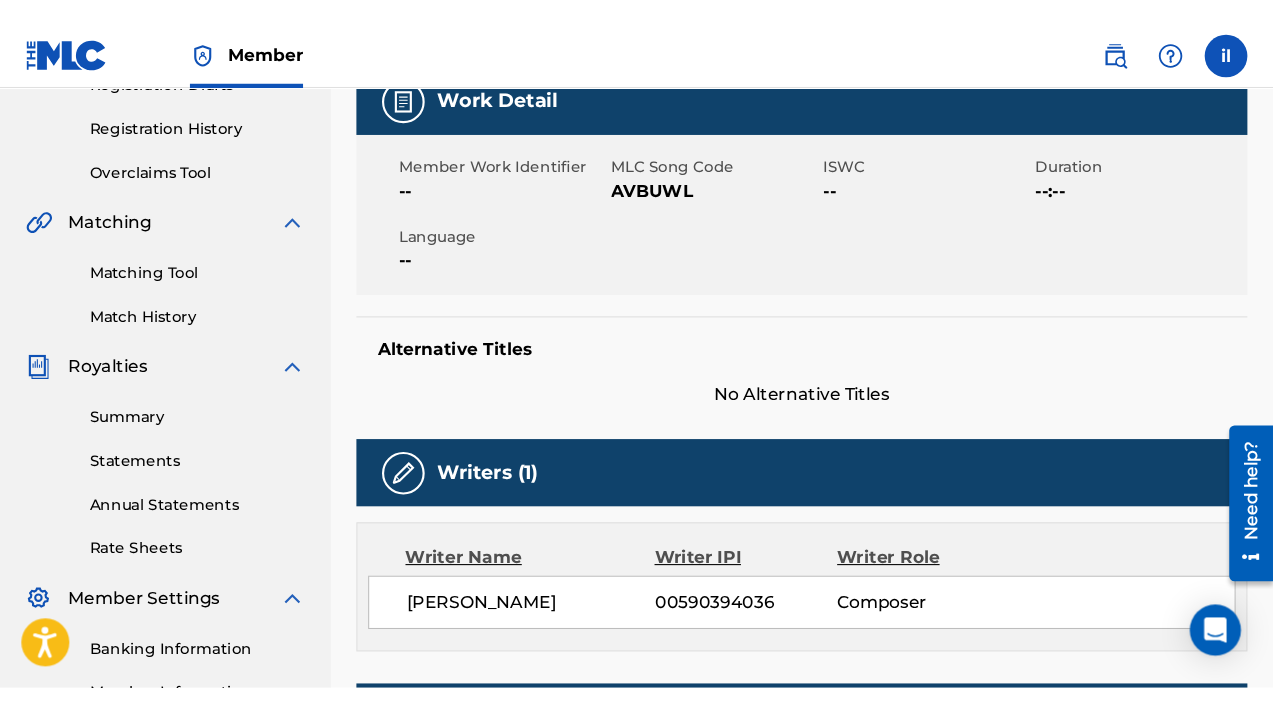 scroll, scrollTop: 120, scrollLeft: 0, axis: vertical 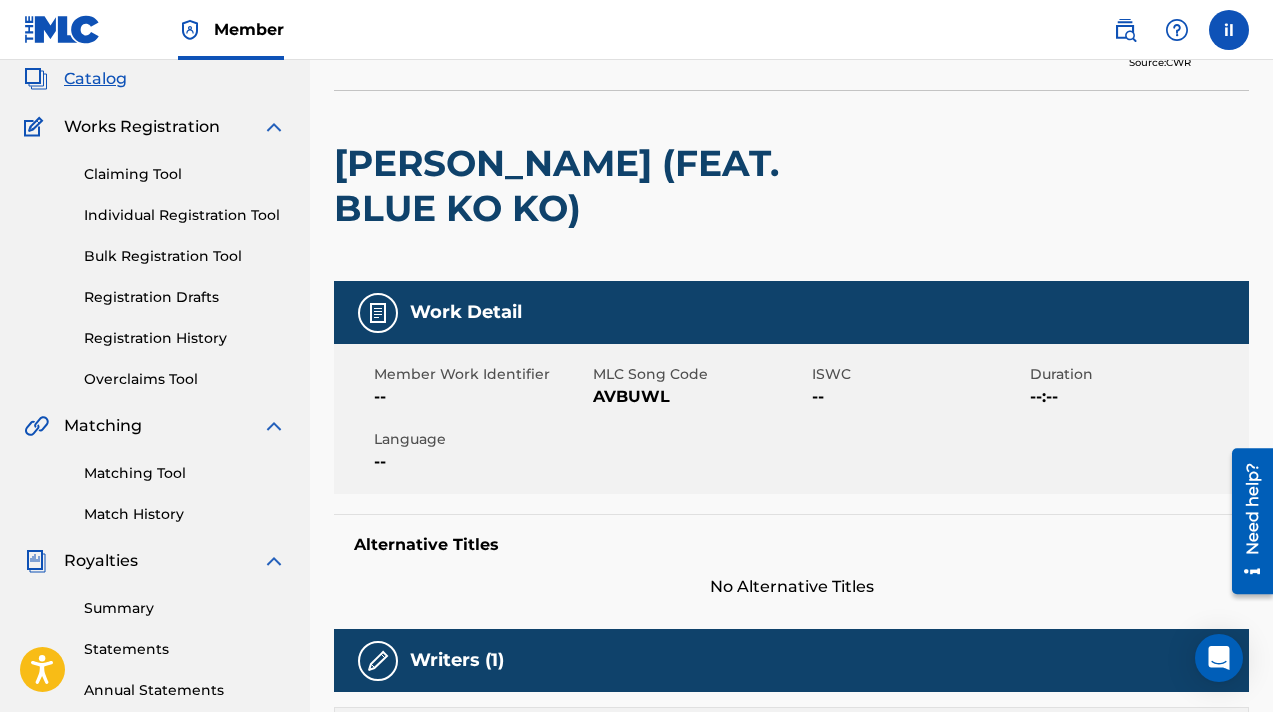 click on "Duration" at bounding box center [1137, 374] 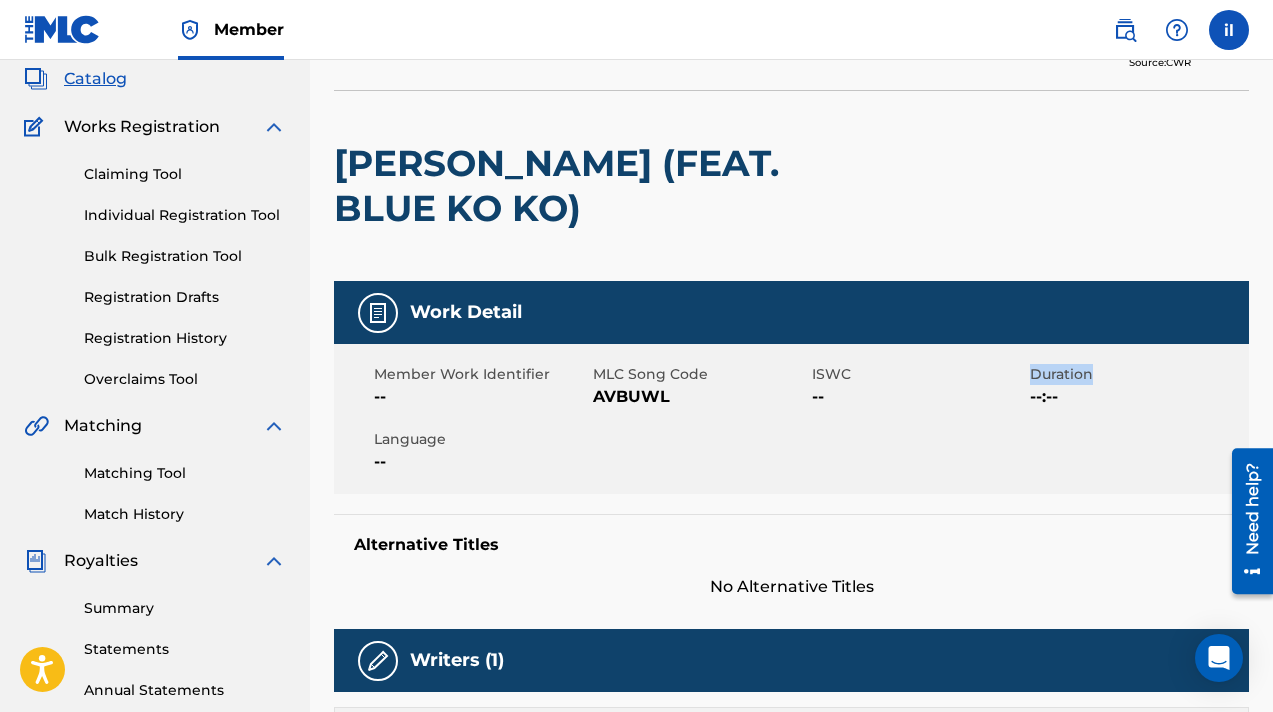 click on "Duration" at bounding box center (1137, 374) 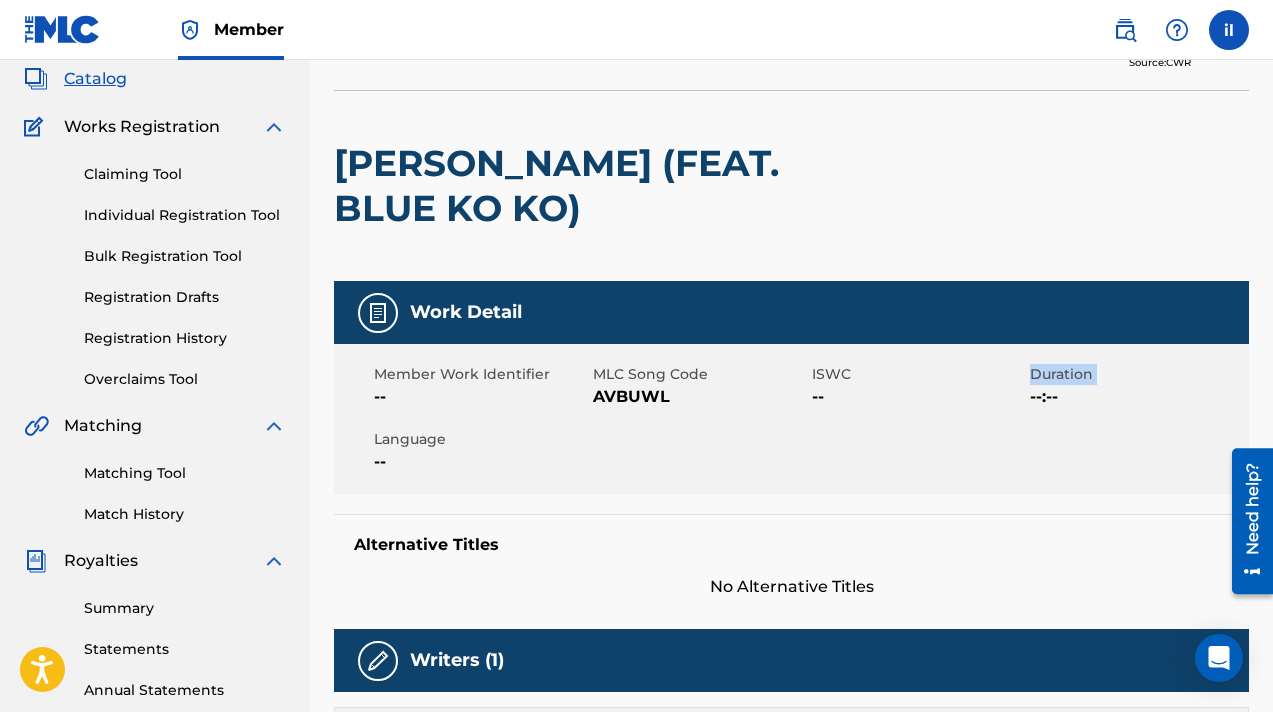 click on "Duration" at bounding box center (1137, 374) 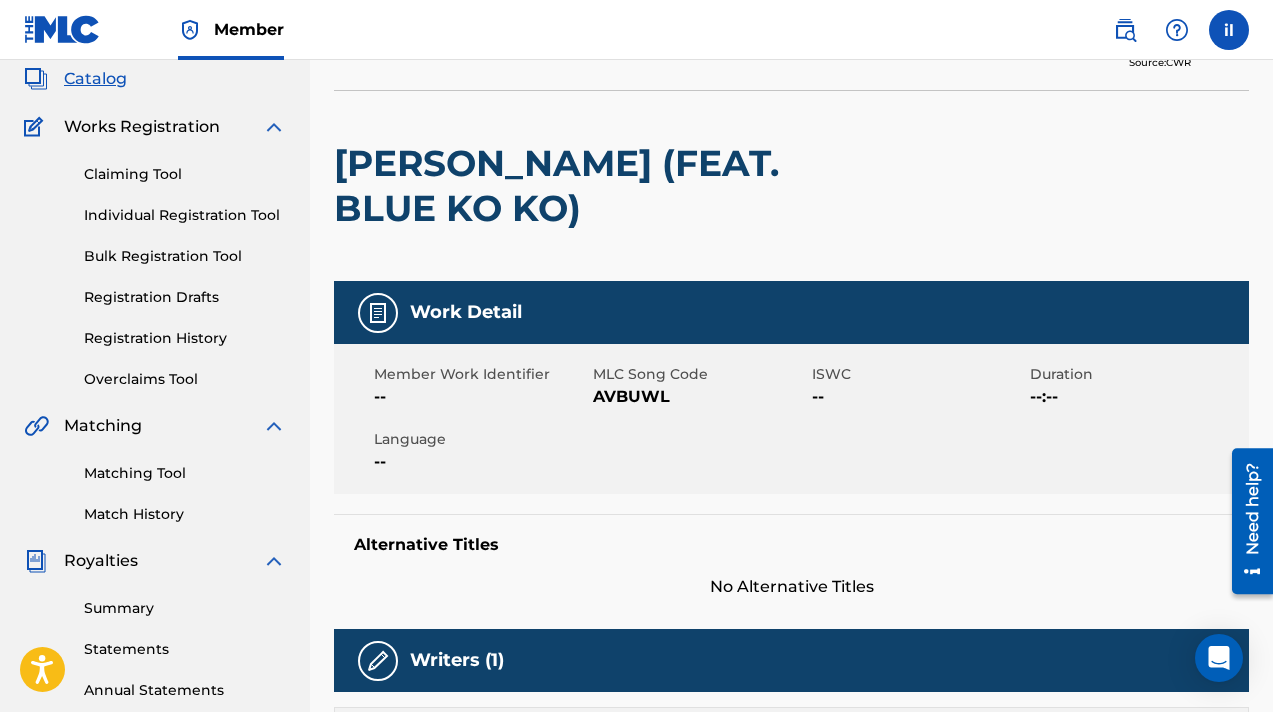 click on "ISWC" at bounding box center (919, 374) 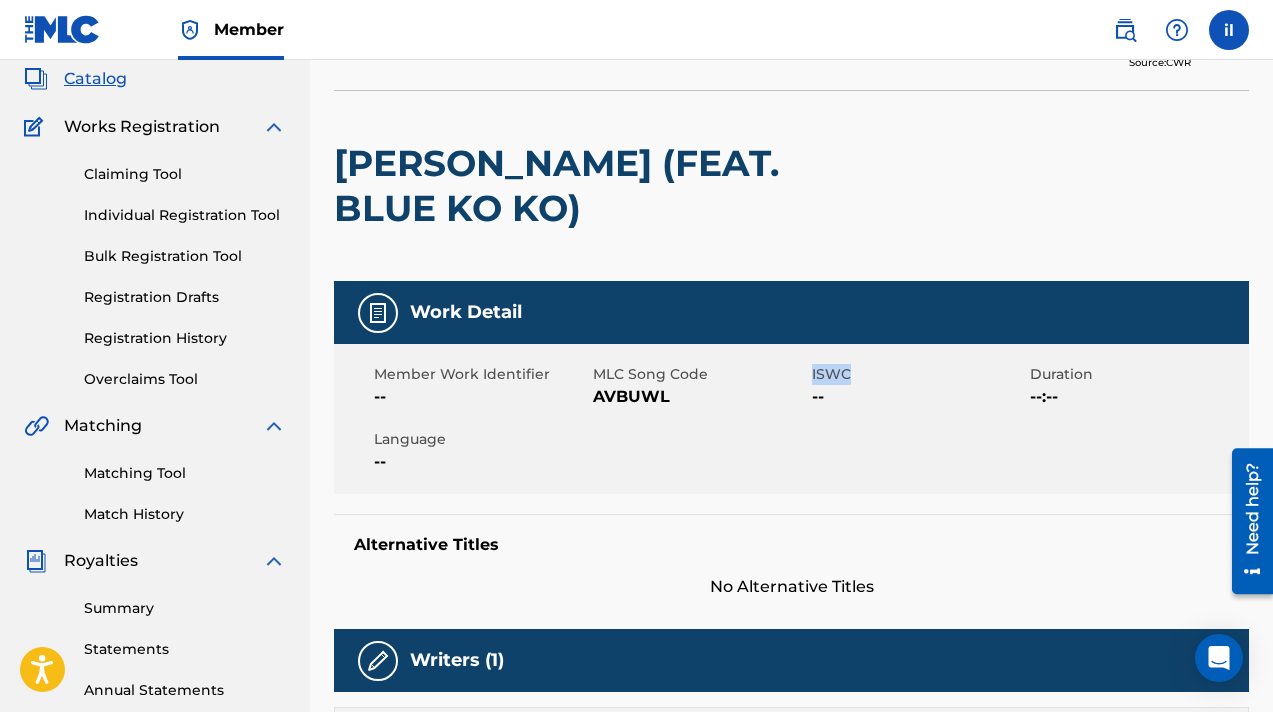 click on "ISWC" at bounding box center [919, 374] 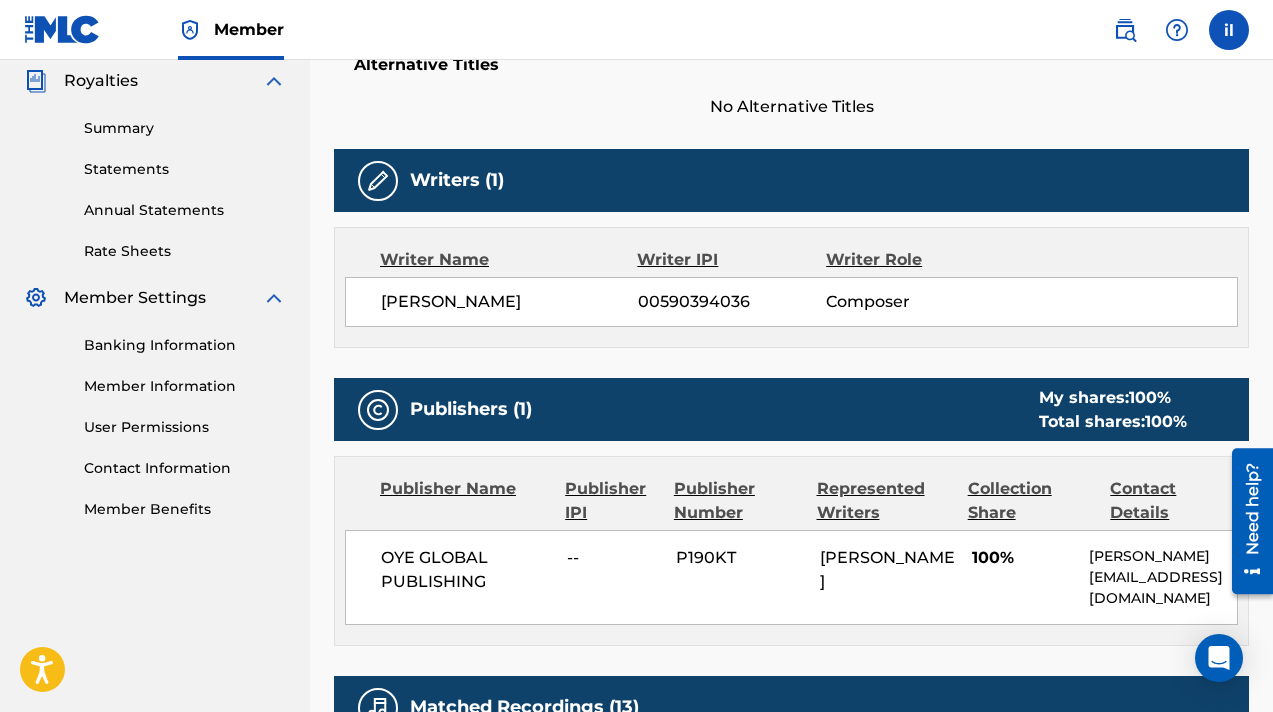 scroll, scrollTop: 720, scrollLeft: 0, axis: vertical 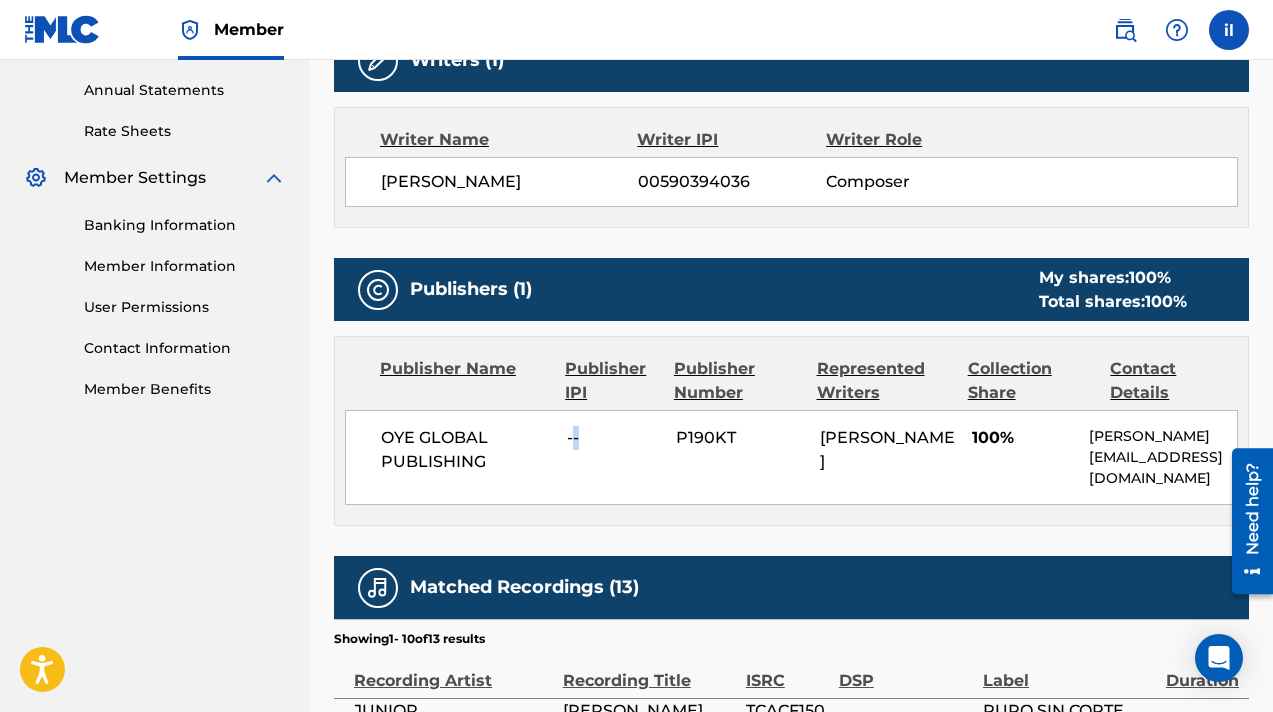 drag, startPoint x: 524, startPoint y: 434, endPoint x: 590, endPoint y: 435, distance: 66.007576 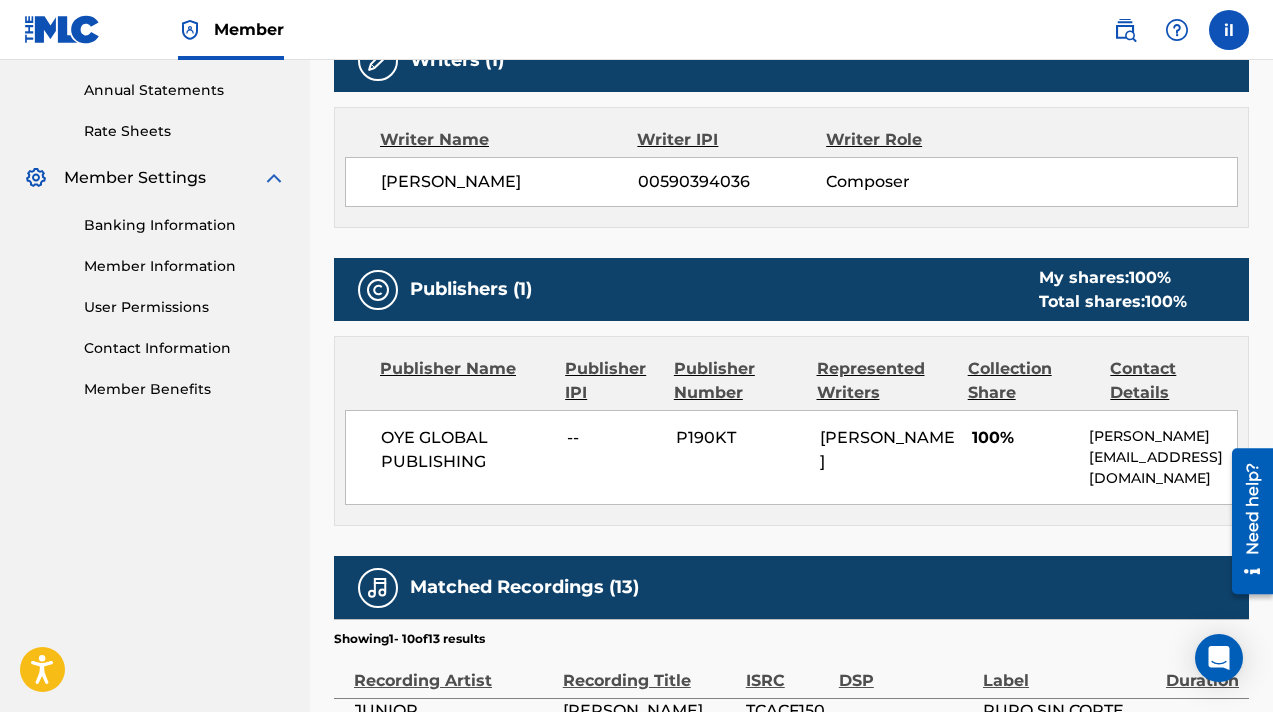 click on "--" at bounding box center (614, 438) 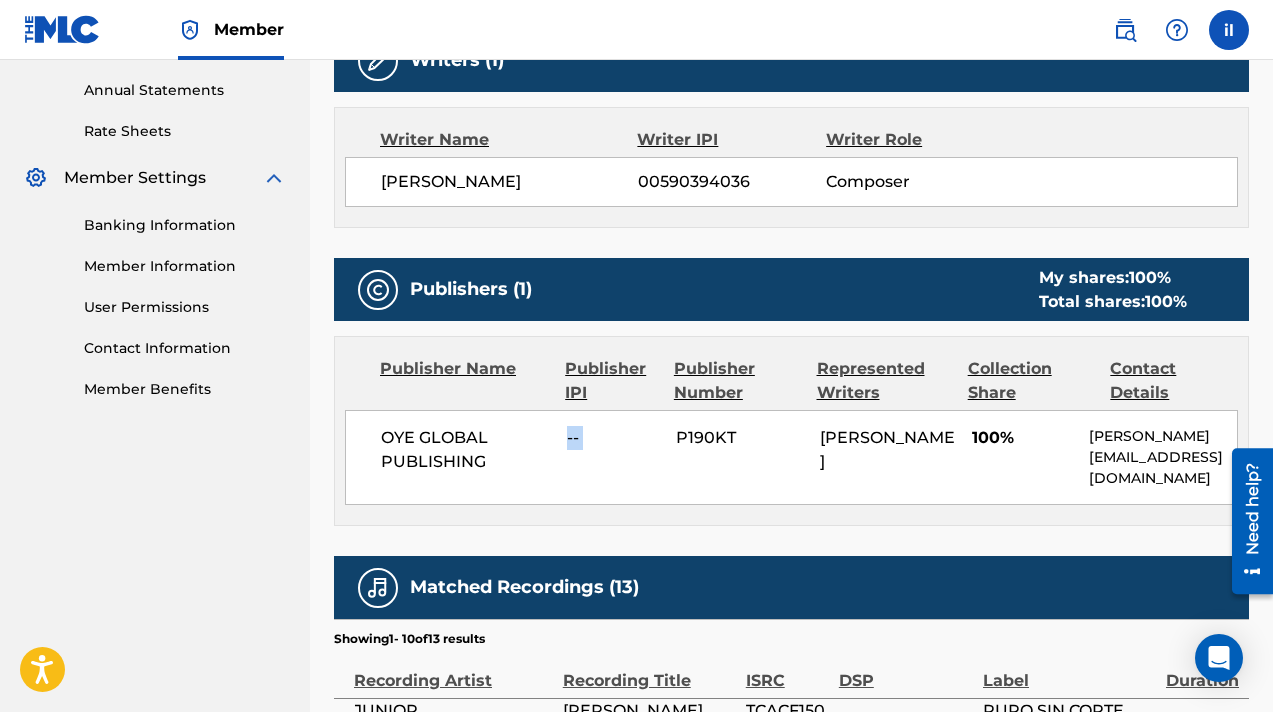 click on "--" at bounding box center [614, 438] 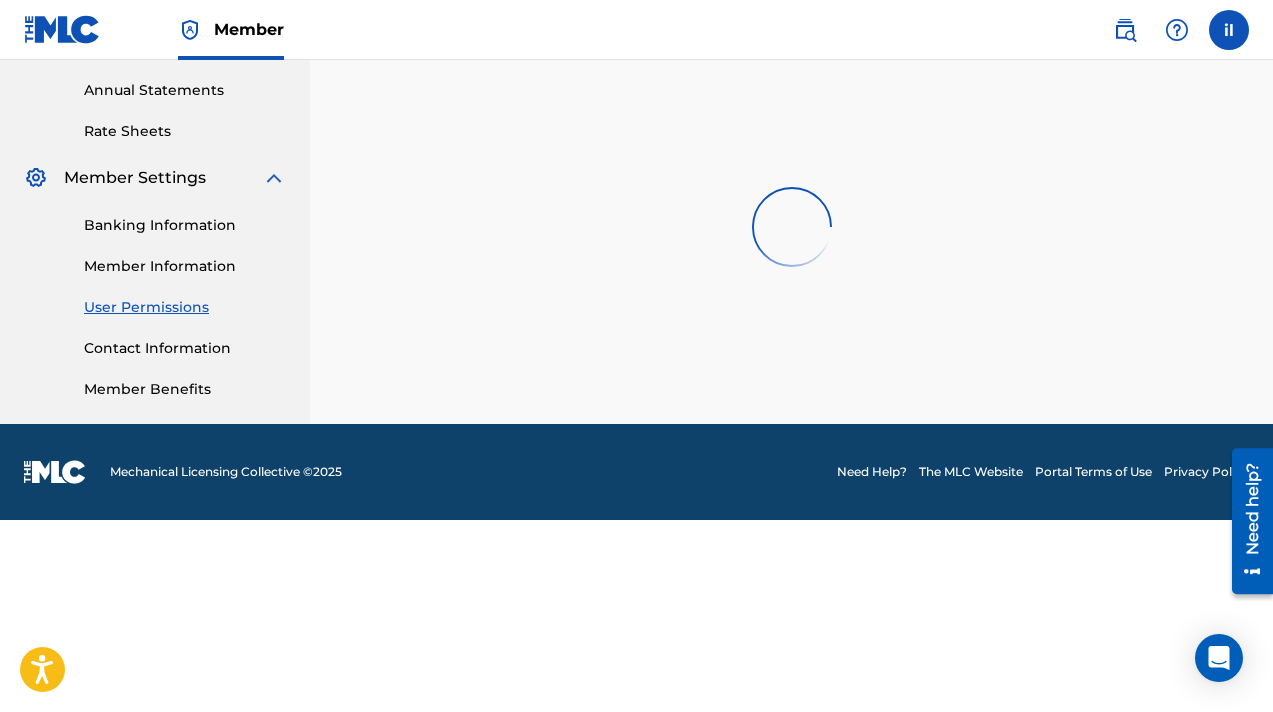 scroll, scrollTop: 0, scrollLeft: 0, axis: both 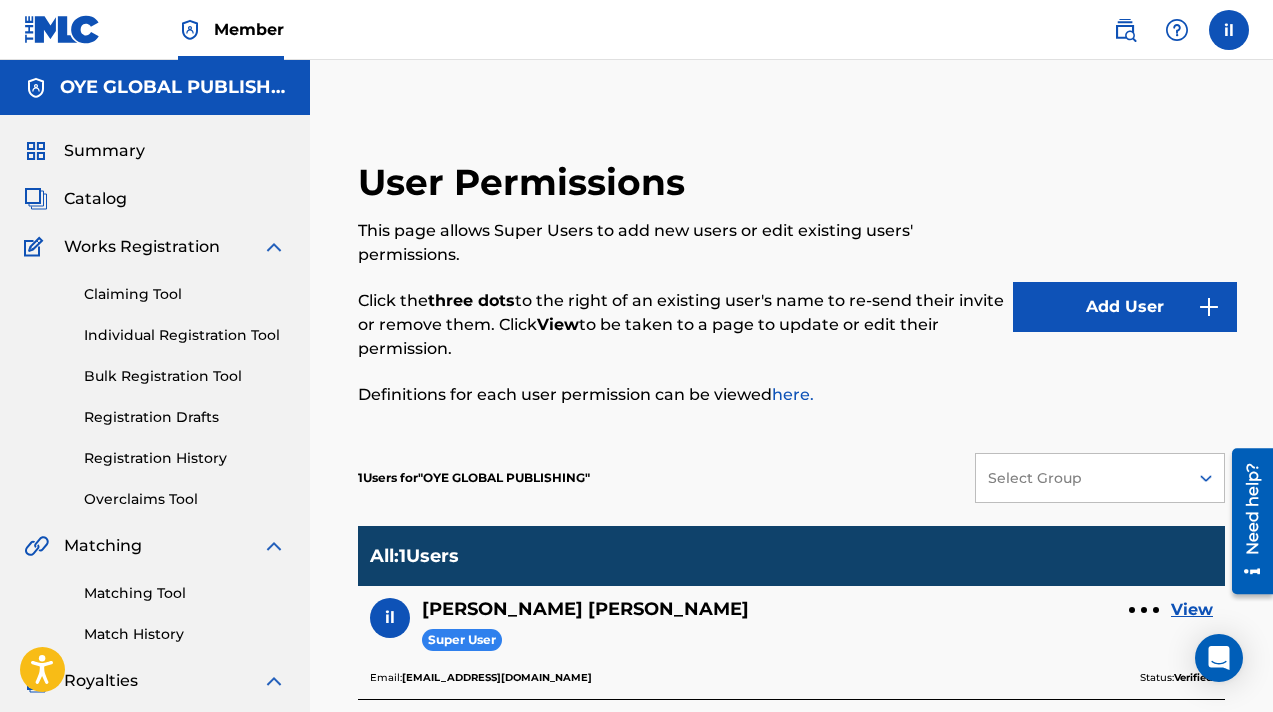 drag, startPoint x: 1272, startPoint y: 377, endPoint x: 50, endPoint y: 28, distance: 1270.86 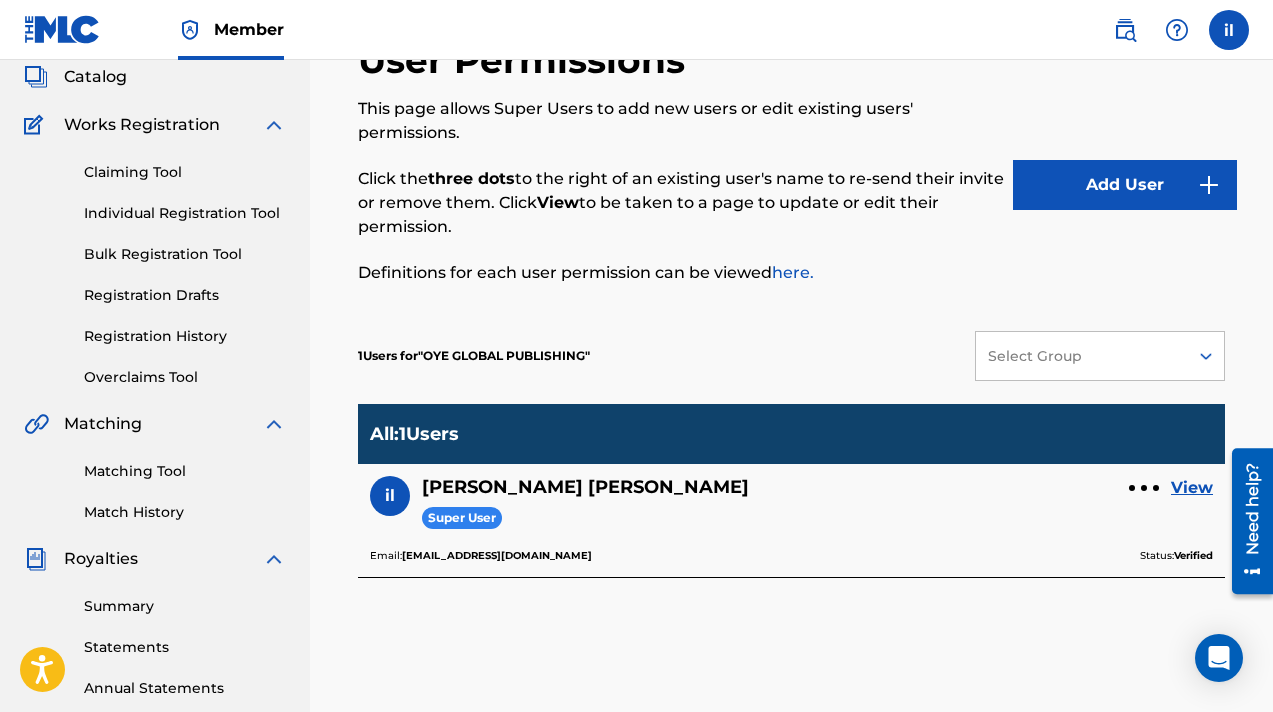 scroll, scrollTop: 171, scrollLeft: 0, axis: vertical 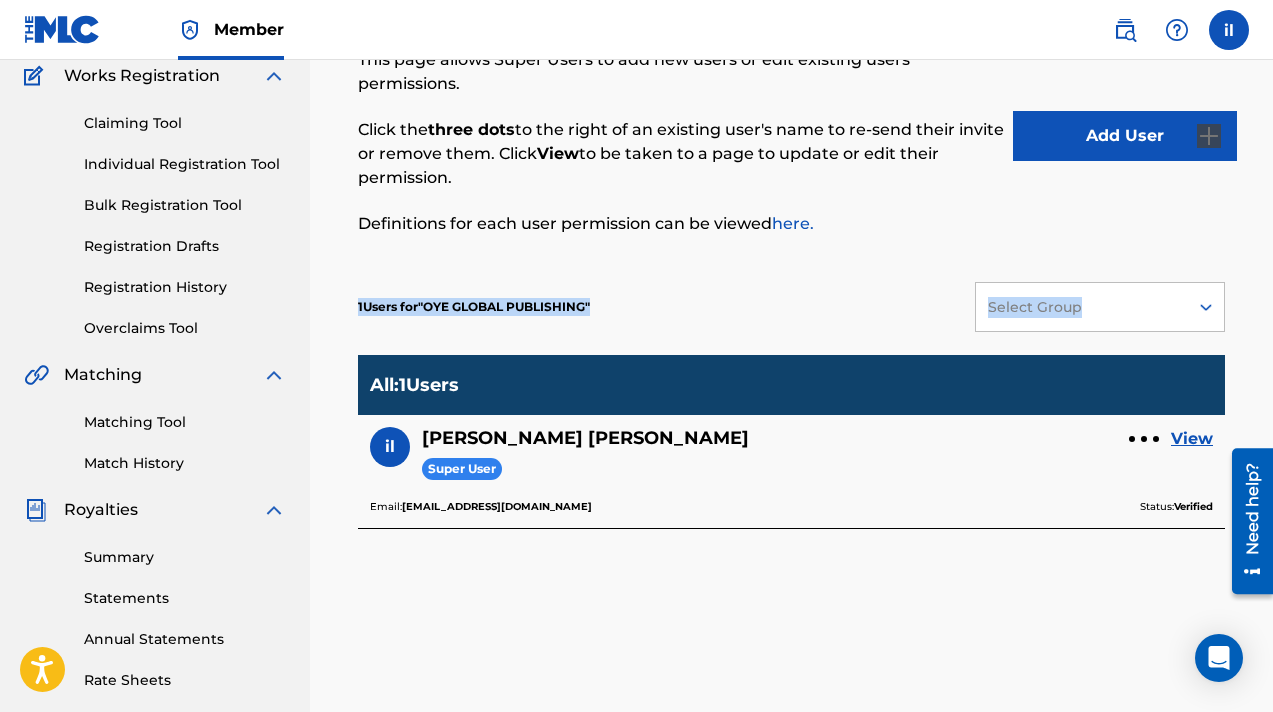 drag, startPoint x: 1272, startPoint y: 306, endPoint x: 1262, endPoint y: 241, distance: 65.76473 